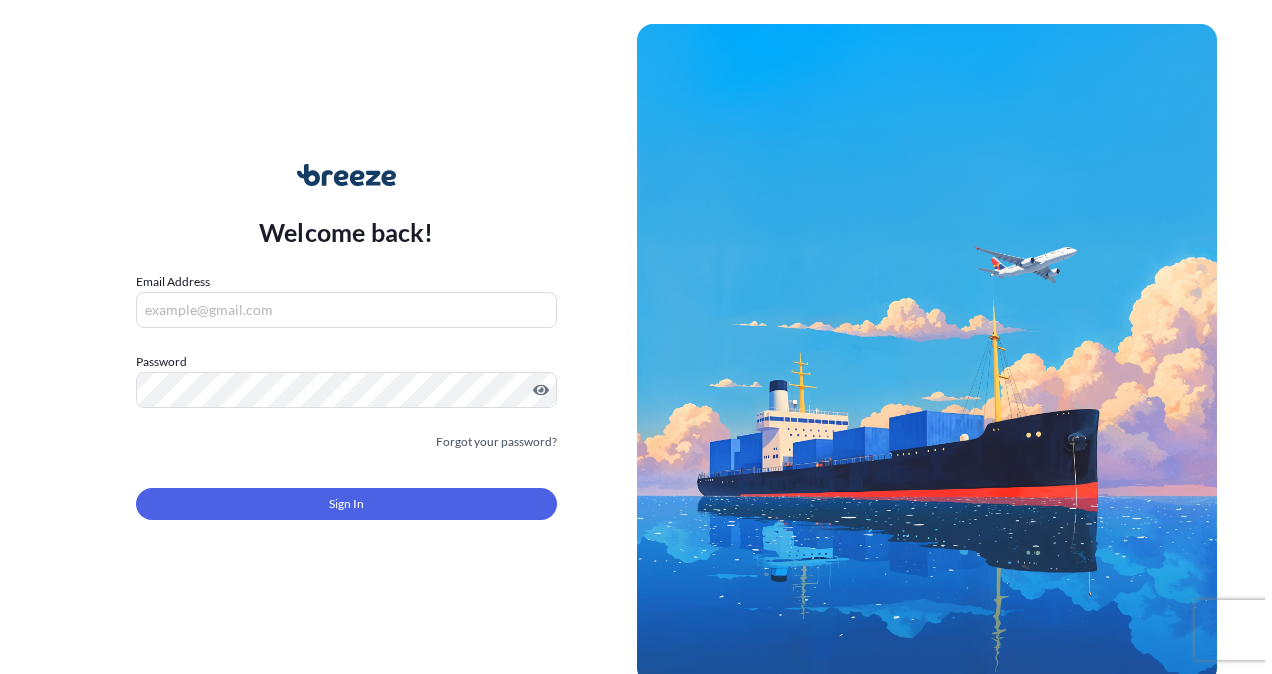 scroll, scrollTop: 0, scrollLeft: 0, axis: both 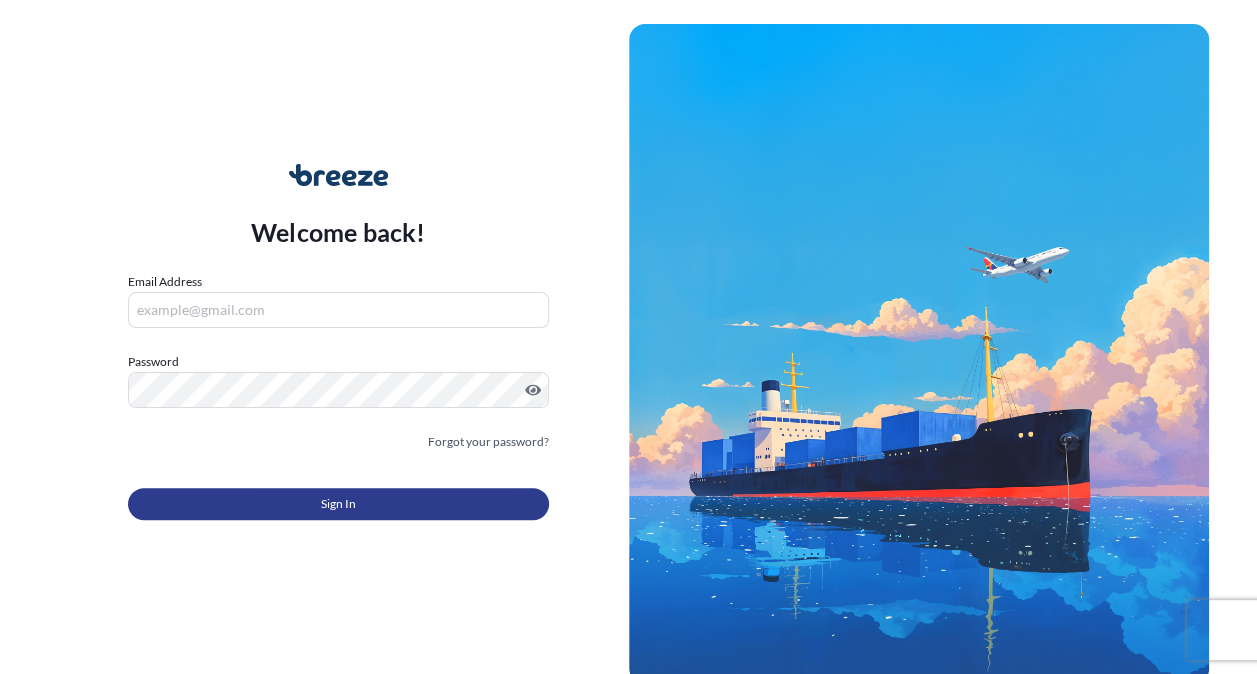 type on "[USERNAME]@example.com" 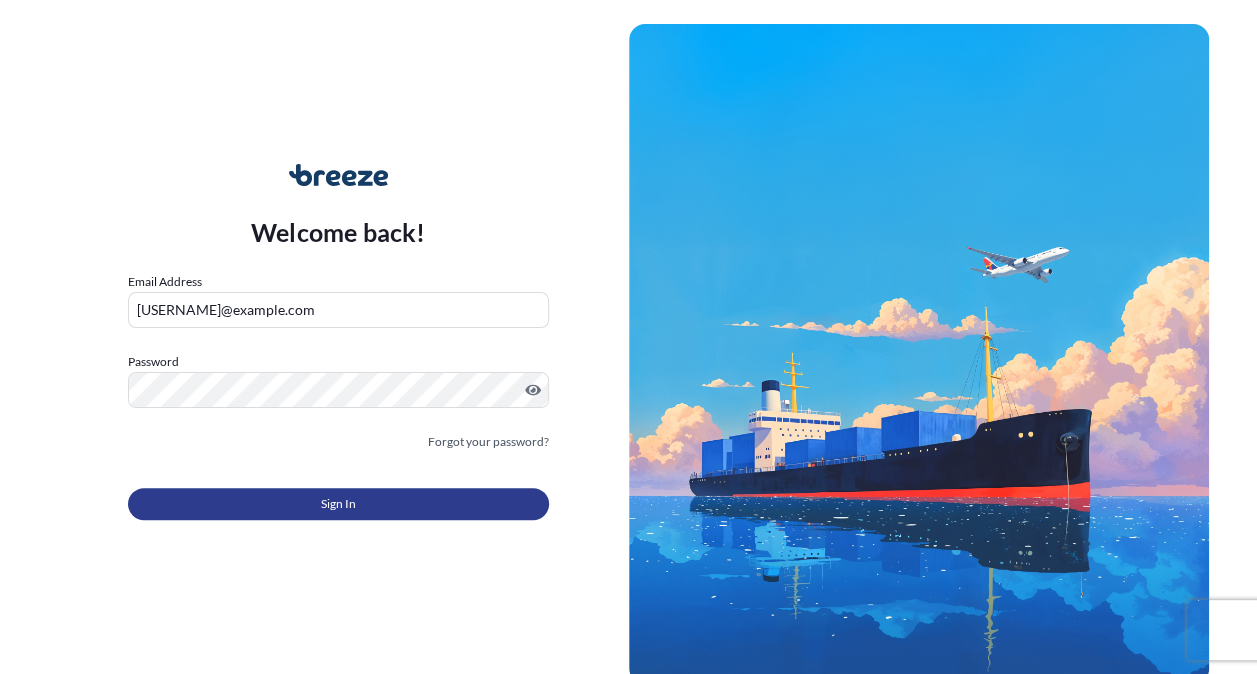 click on "Sign In" at bounding box center (338, 504) 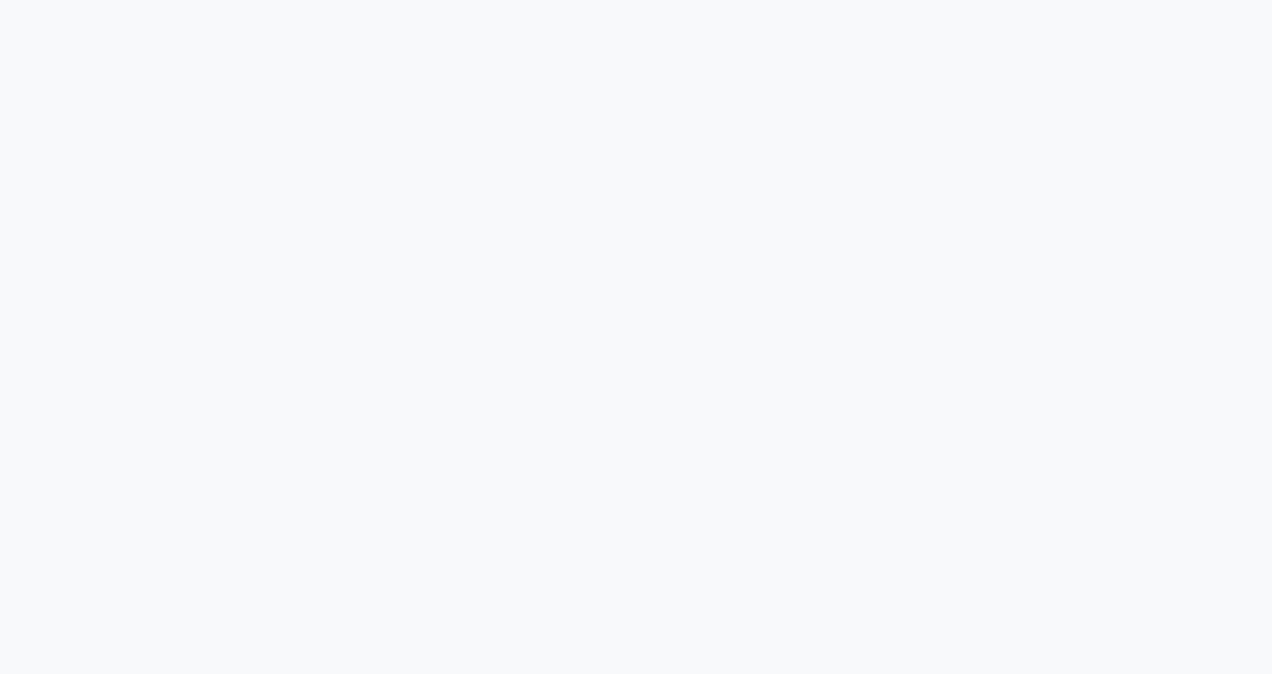 scroll, scrollTop: 0, scrollLeft: 0, axis: both 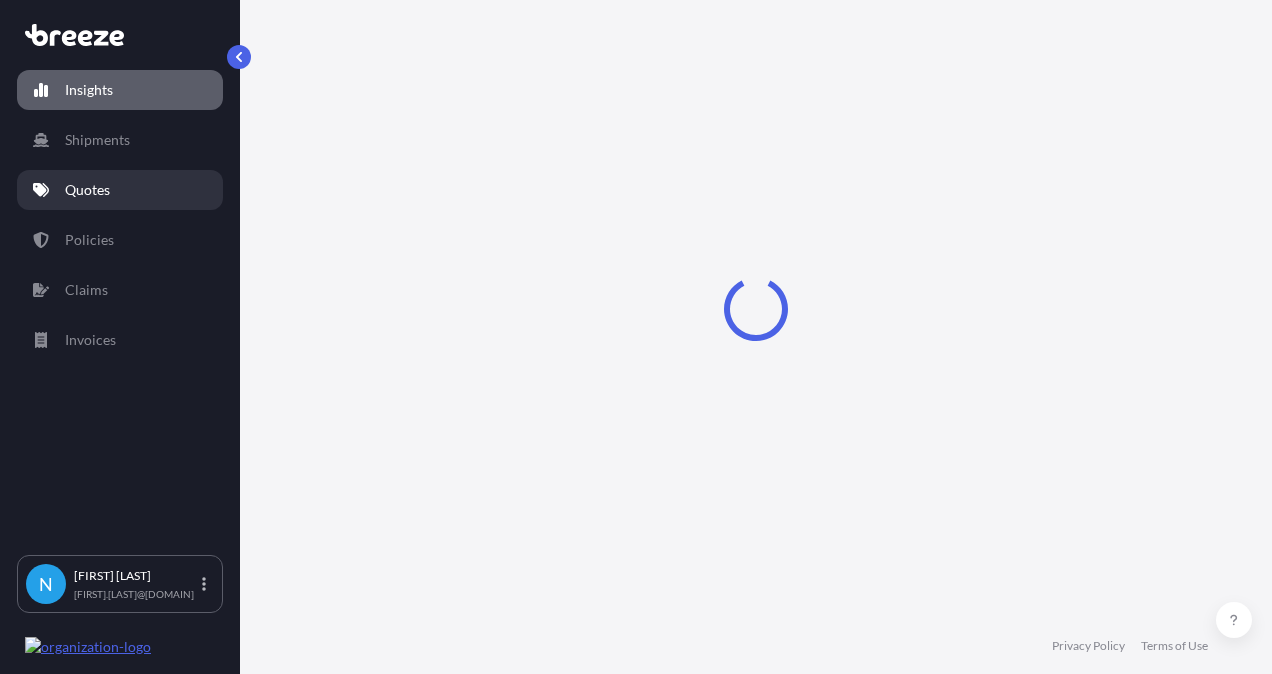 select on "2025" 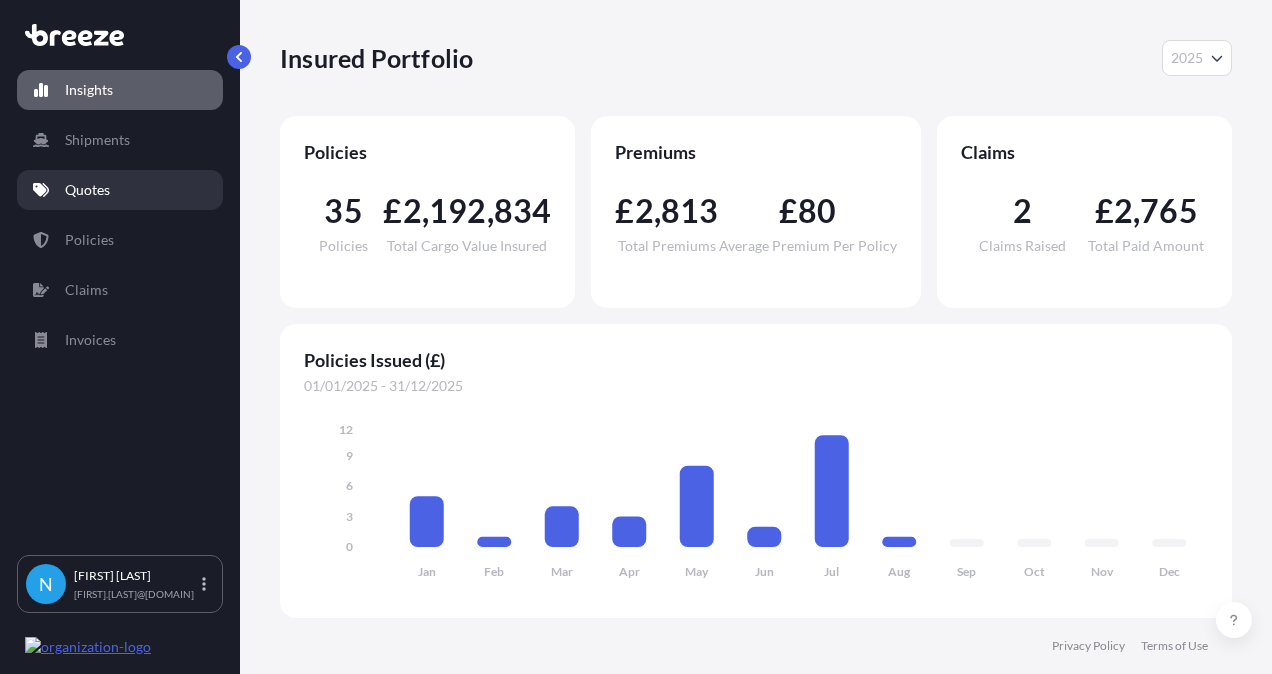 click on "Quotes" at bounding box center (87, 190) 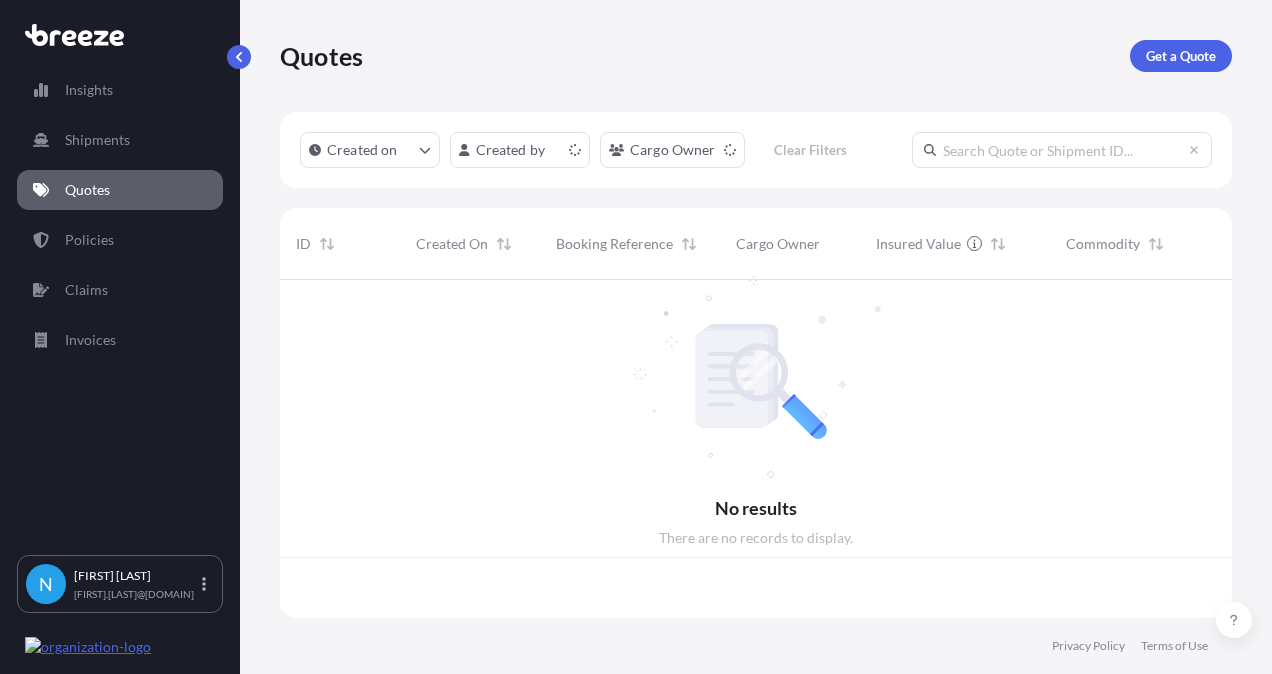 scroll, scrollTop: 16, scrollLeft: 16, axis: both 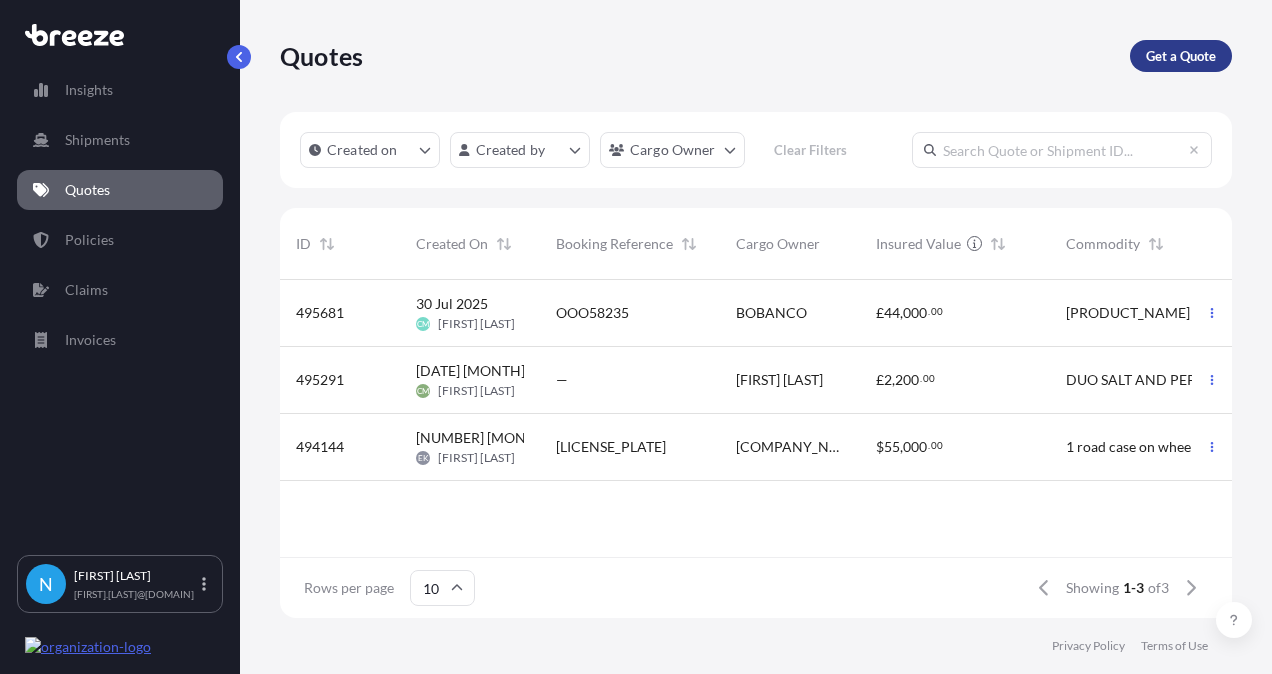 click on "Get a Quote" at bounding box center [1181, 56] 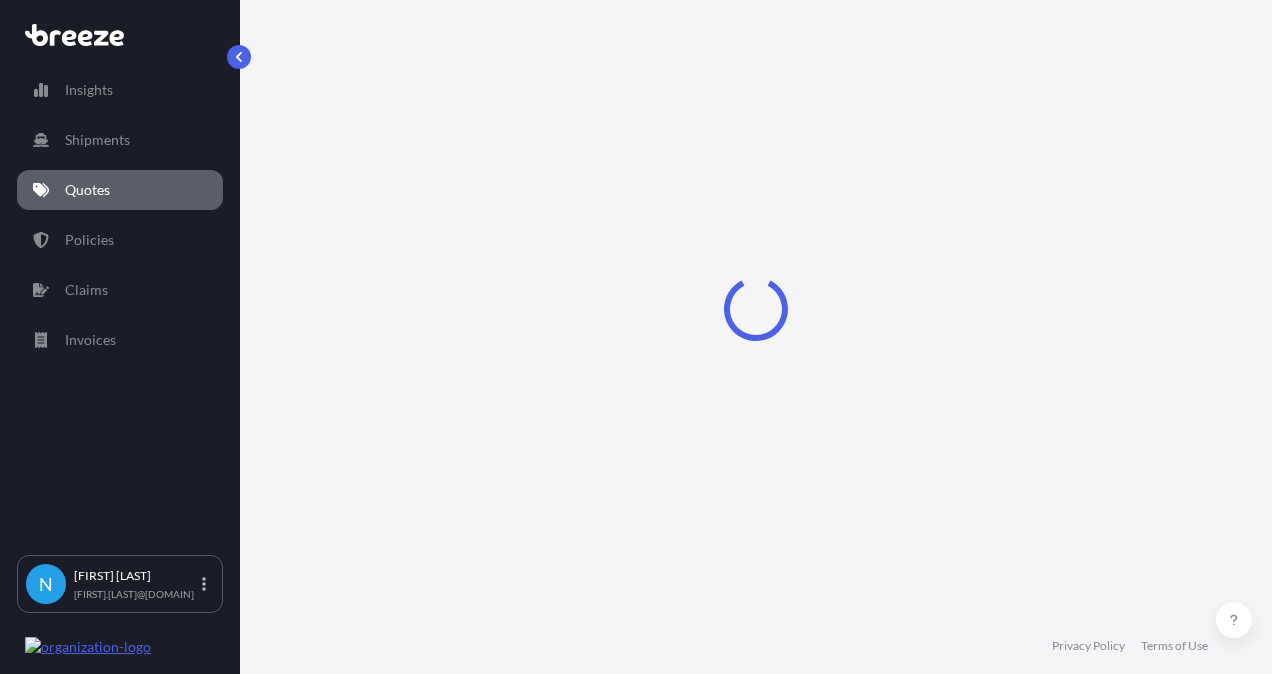 select on "Sea" 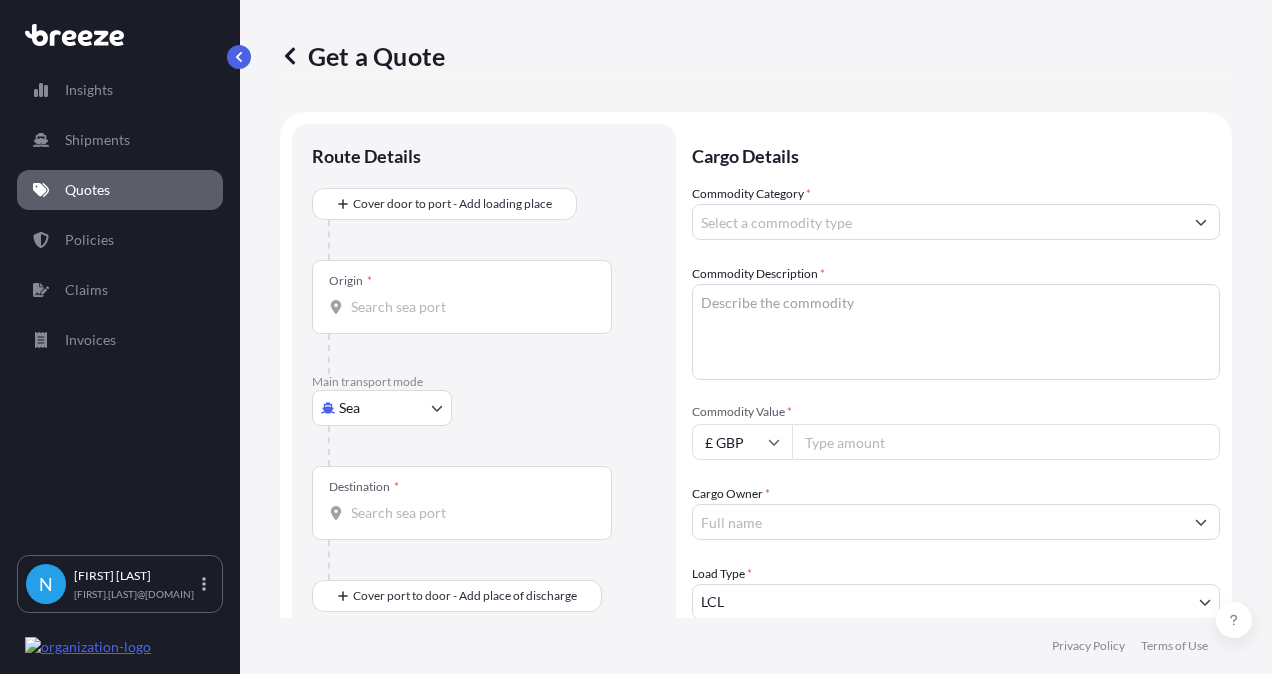 scroll, scrollTop: 32, scrollLeft: 0, axis: vertical 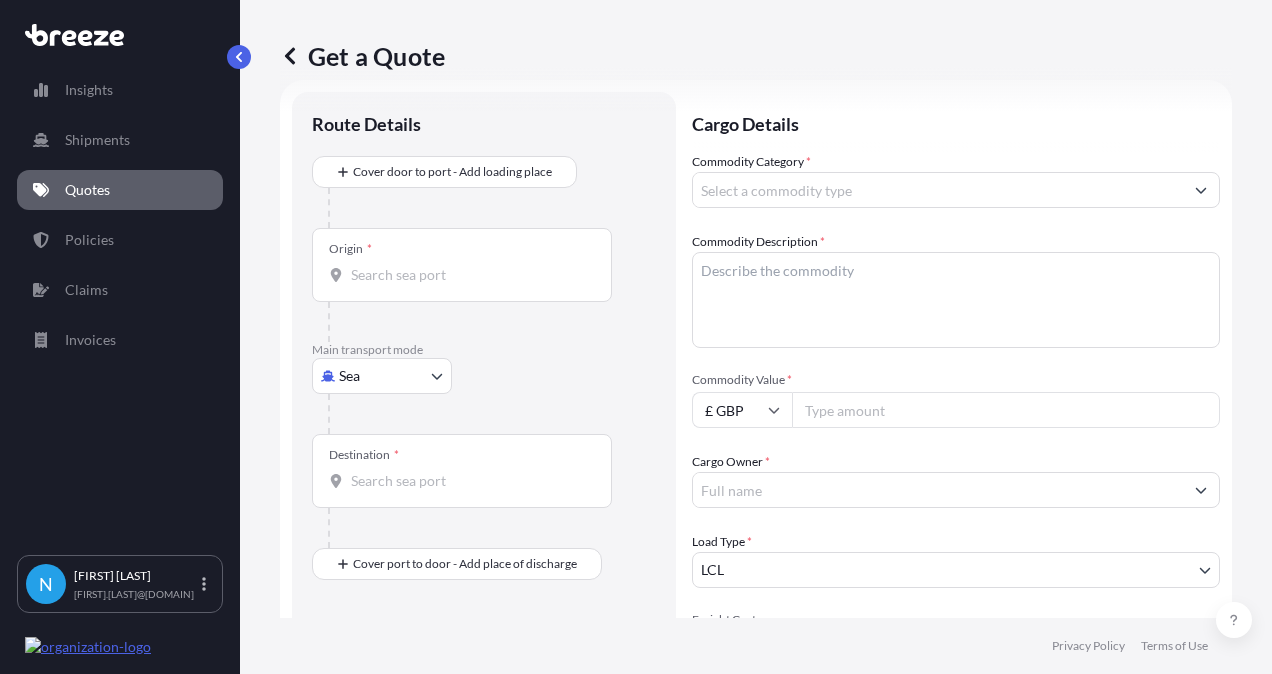 click on "Origin *" at bounding box center [469, 275] 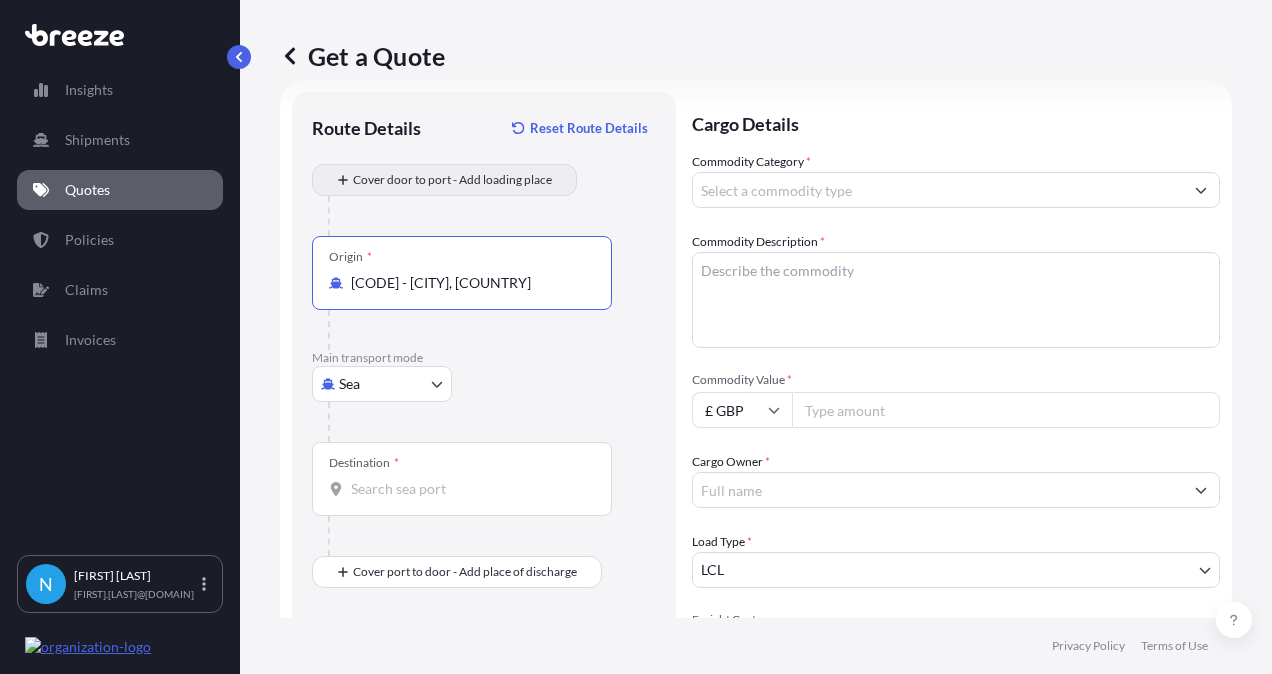 type on "[CODE] - [CITY], [COUNTRY]" 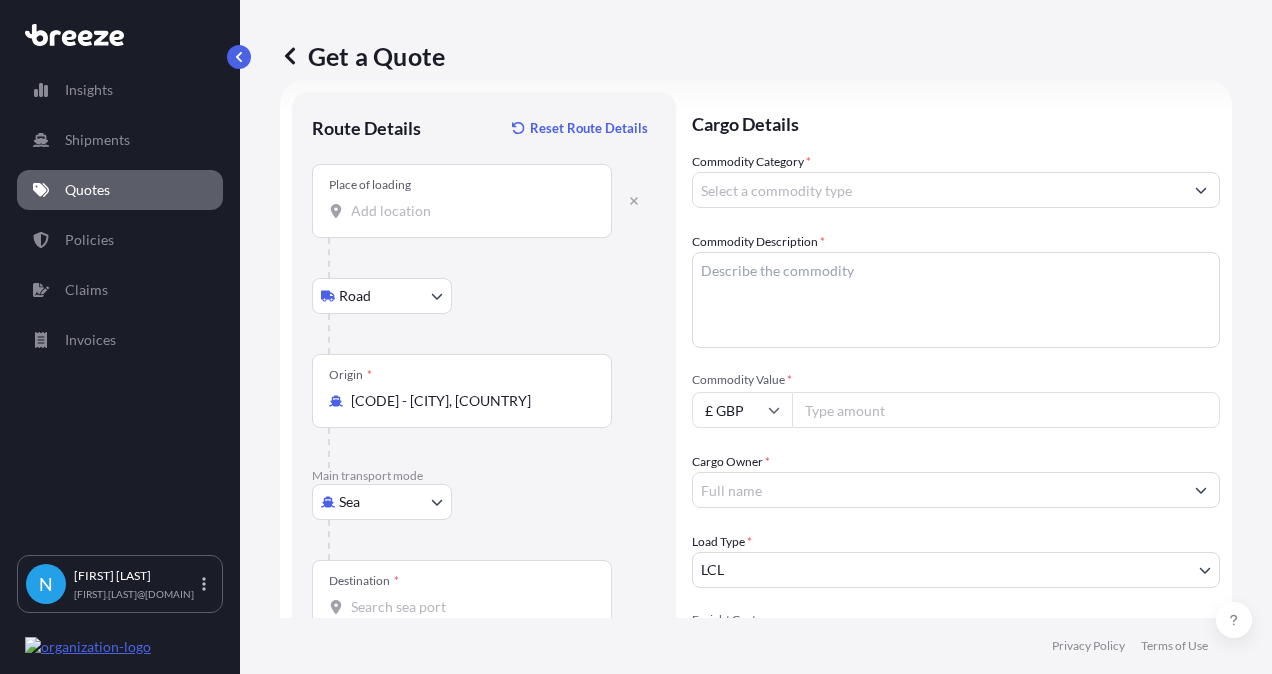 click on "Place of loading" at bounding box center [469, 211] 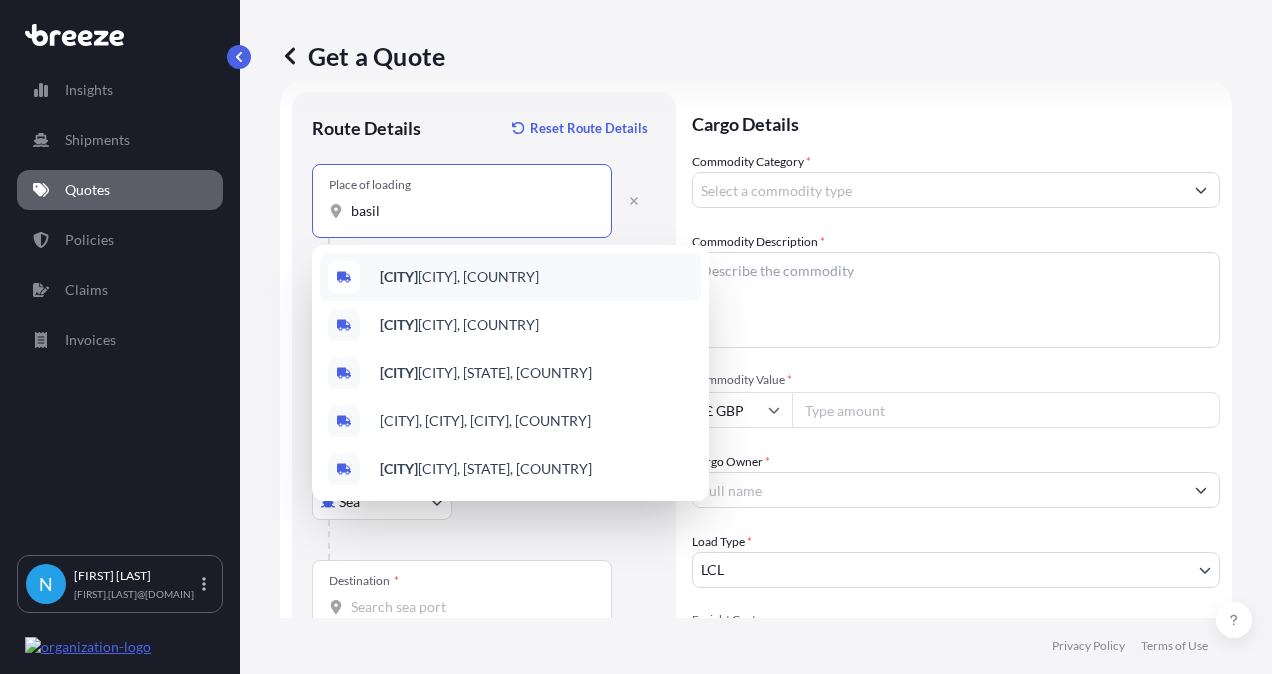 click on "[CITY]" at bounding box center [399, 276] 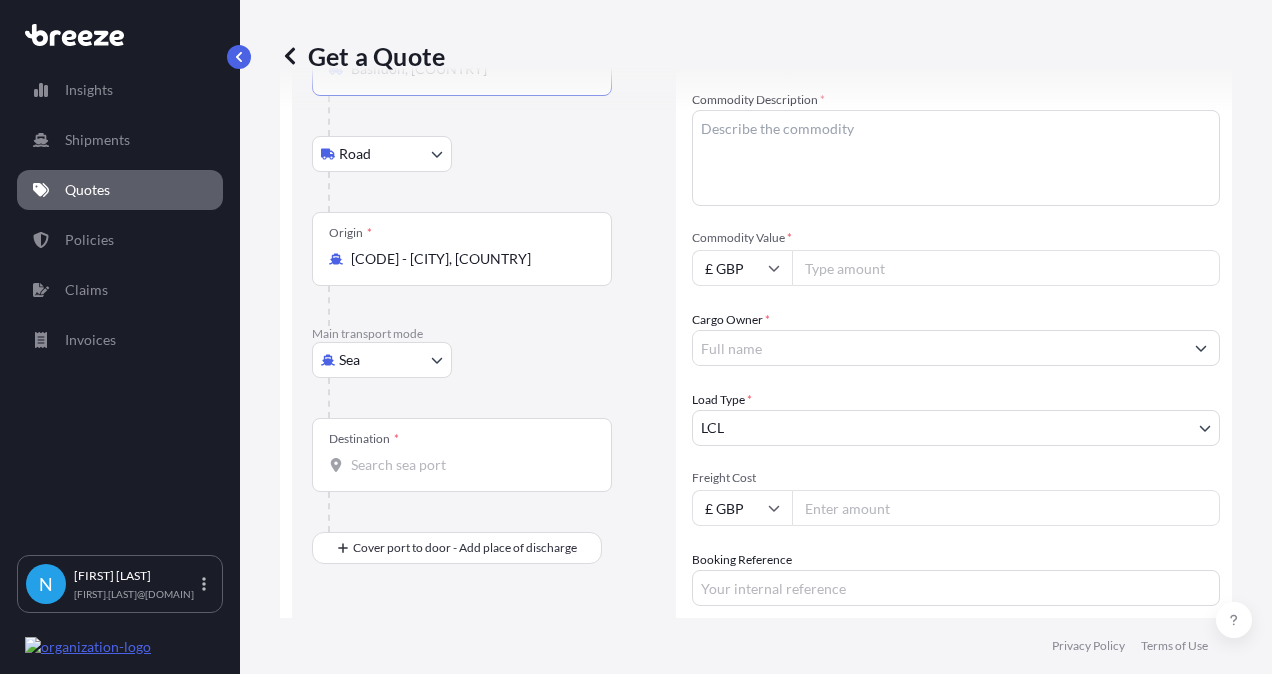 scroll, scrollTop: 232, scrollLeft: 0, axis: vertical 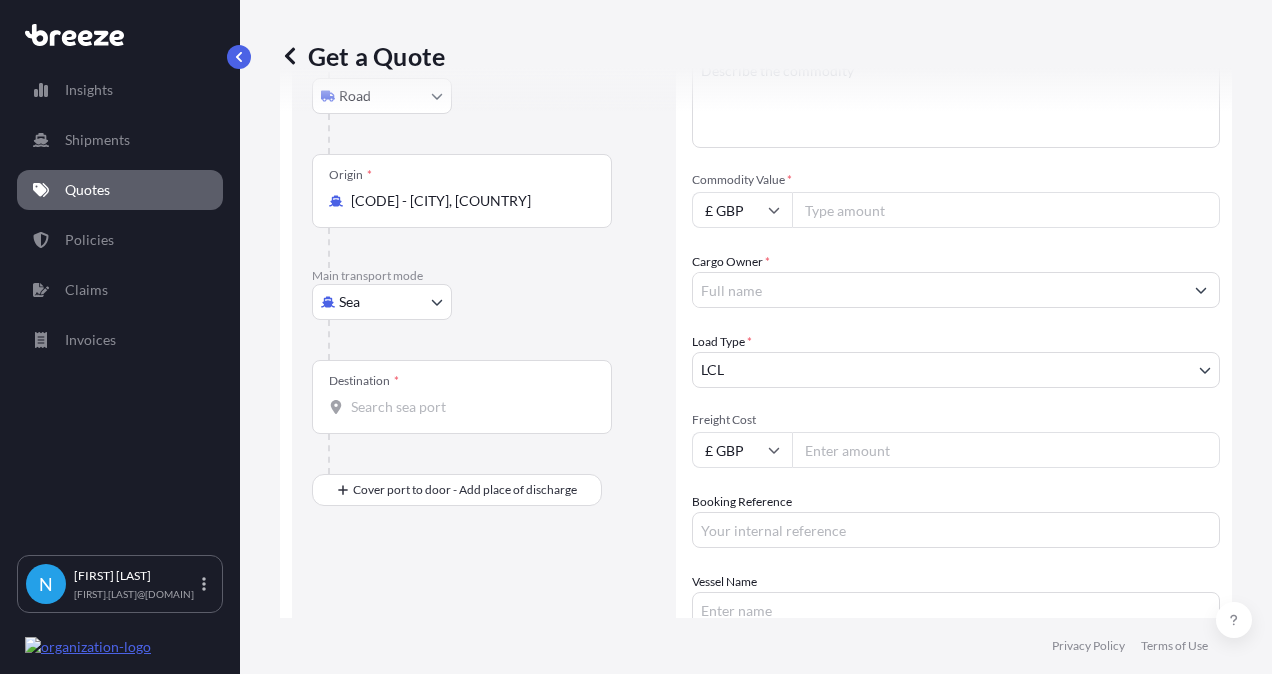 type on "Basildon, [COUNTRY]" 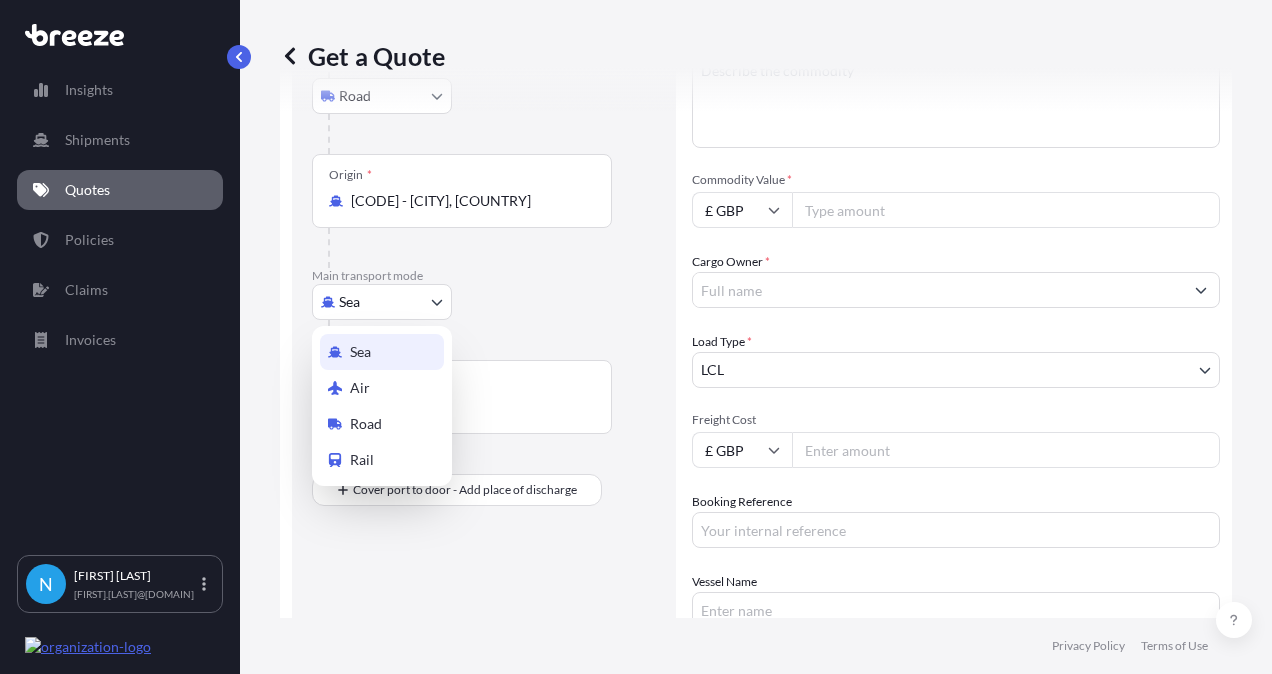 click on "0 options available. 5 options available.
Insights Shipments Quotes Policies Claims Invoices N [FIRST]   [LAST] [FIRST].[LAST]@[DOMAIN] Get a Quote Route Details Reset Route Details Place of loading [CITY], [COUNTRY] Road Road Rail Origin * [CODE] - [CITY], [COUNTRY] Main transport mode Sea Sea Air Road Rail Destination * Cover port to door - Add place of discharge Road Road Rail Place of Discharge Cargo Details Commodity Category * Commodity Description * Commodity Value   * £ GBP Cargo Owner * Load Type * LCL LCL FCL Freight Cost   £ GBP Booking Reference Vessel Name Special Conditions Hazardous Temperature Controlled Fragile Livestock Bulk Cargo Bagged Goods Used Goods Get a Quote Privacy Policy Terms of Use
0 Sea Air Road Rail" at bounding box center [636, 337] 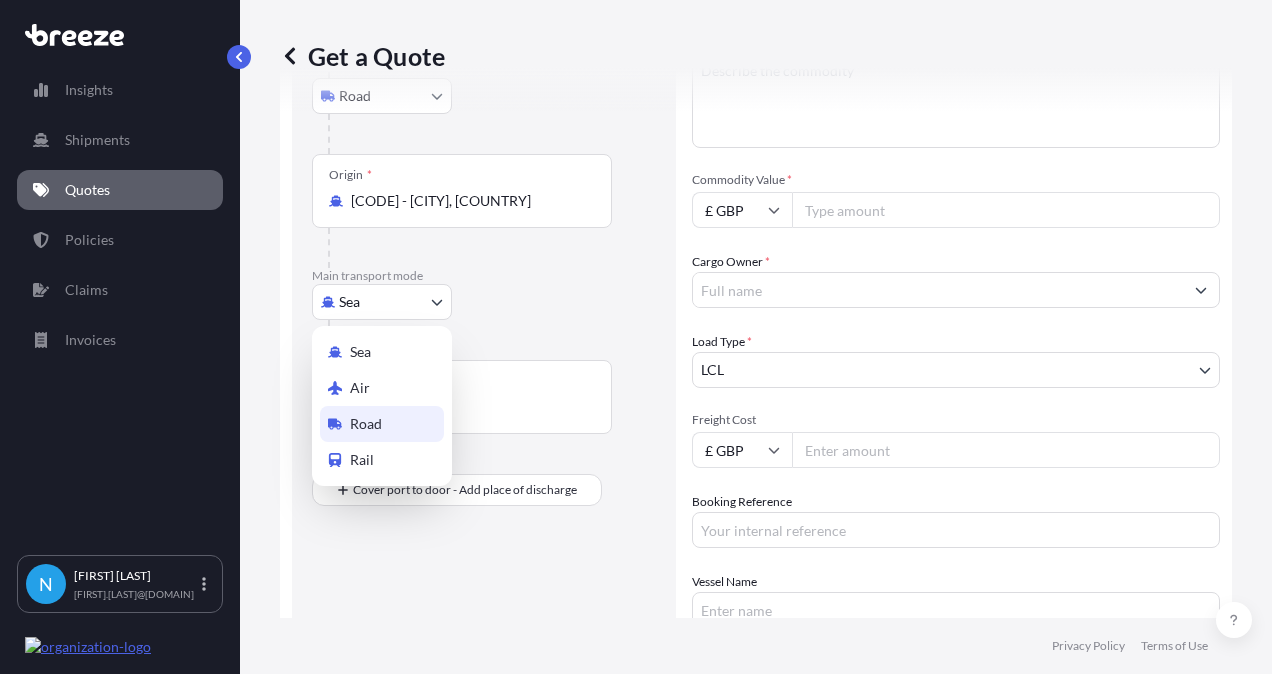 click on "Road" at bounding box center (366, 424) 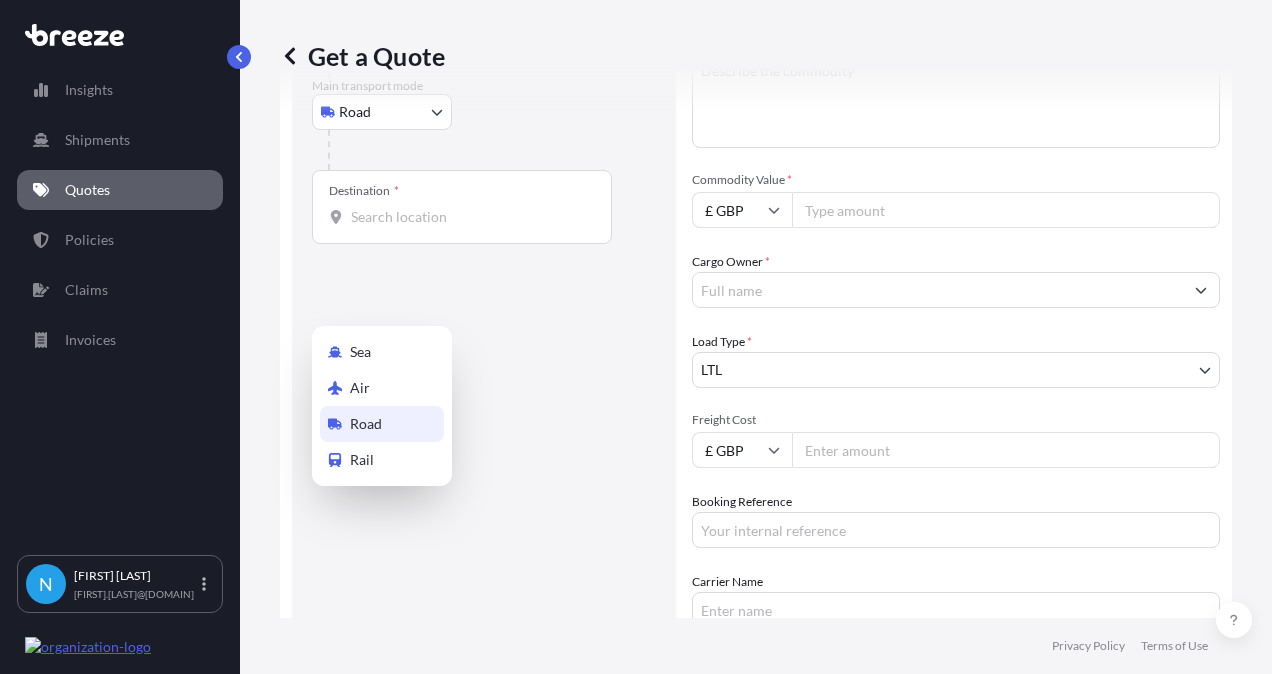 scroll, scrollTop: 42, scrollLeft: 0, axis: vertical 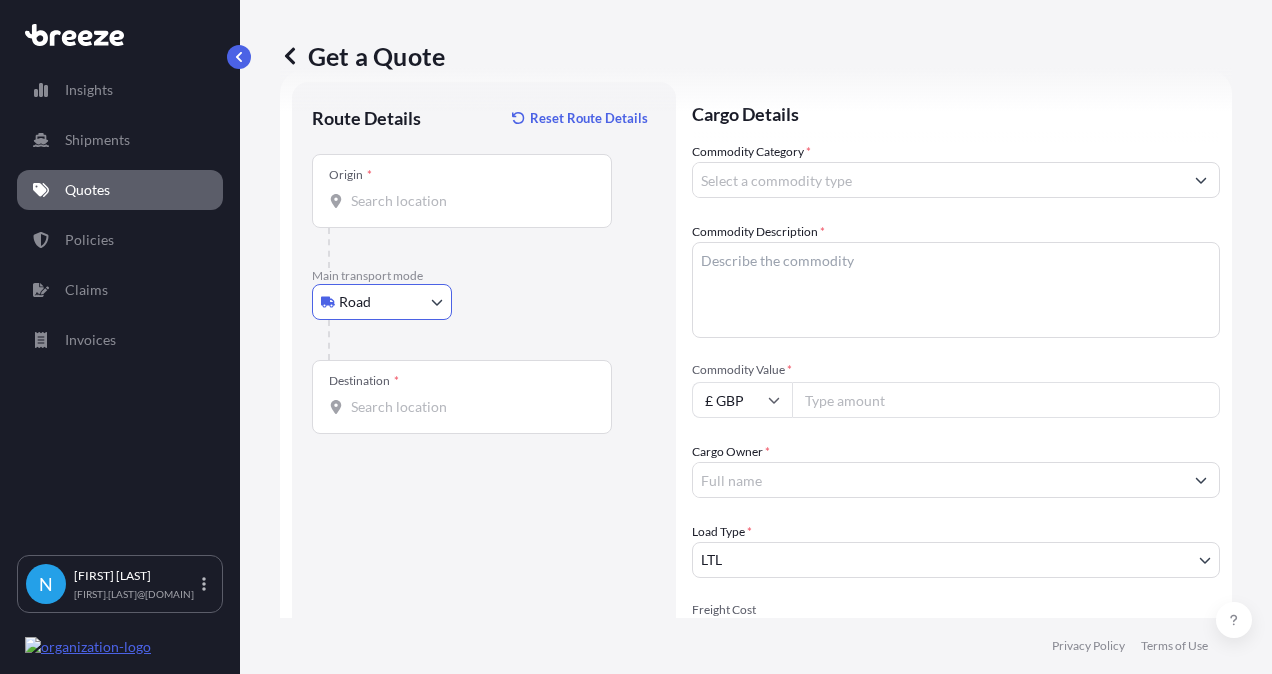 click on "Destination *" at bounding box center [469, 407] 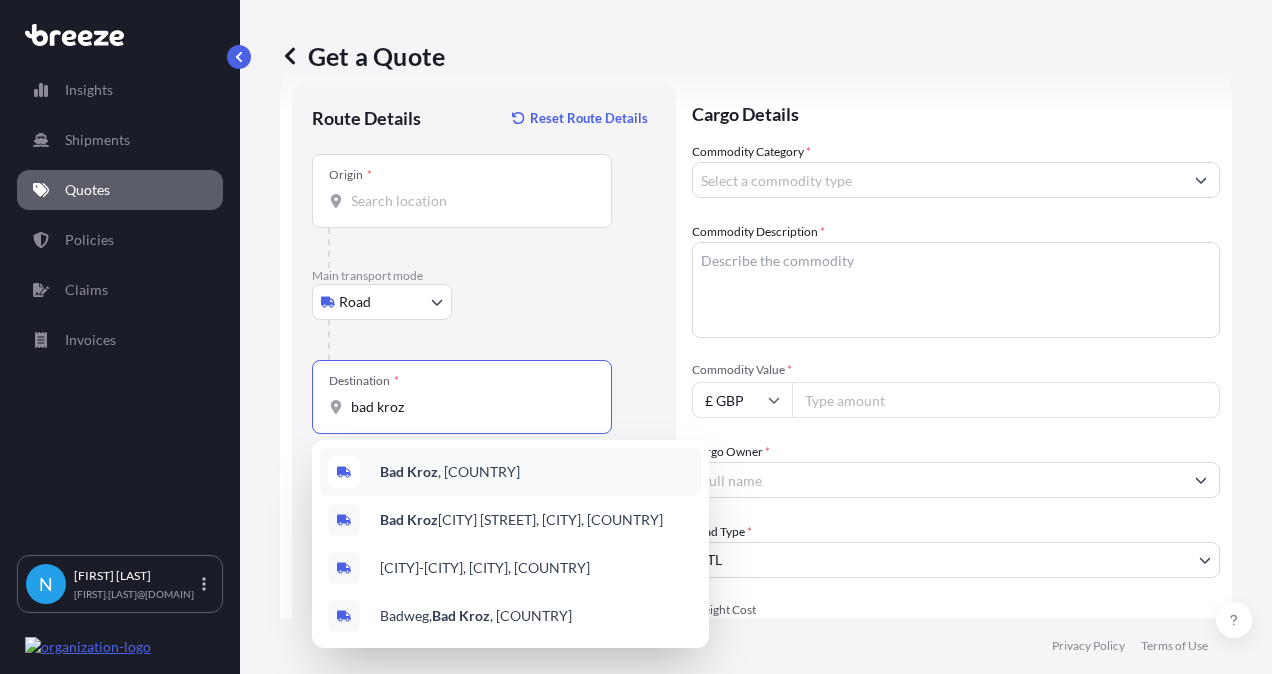 click on "[CITY], [COUNTRY]" at bounding box center [450, 472] 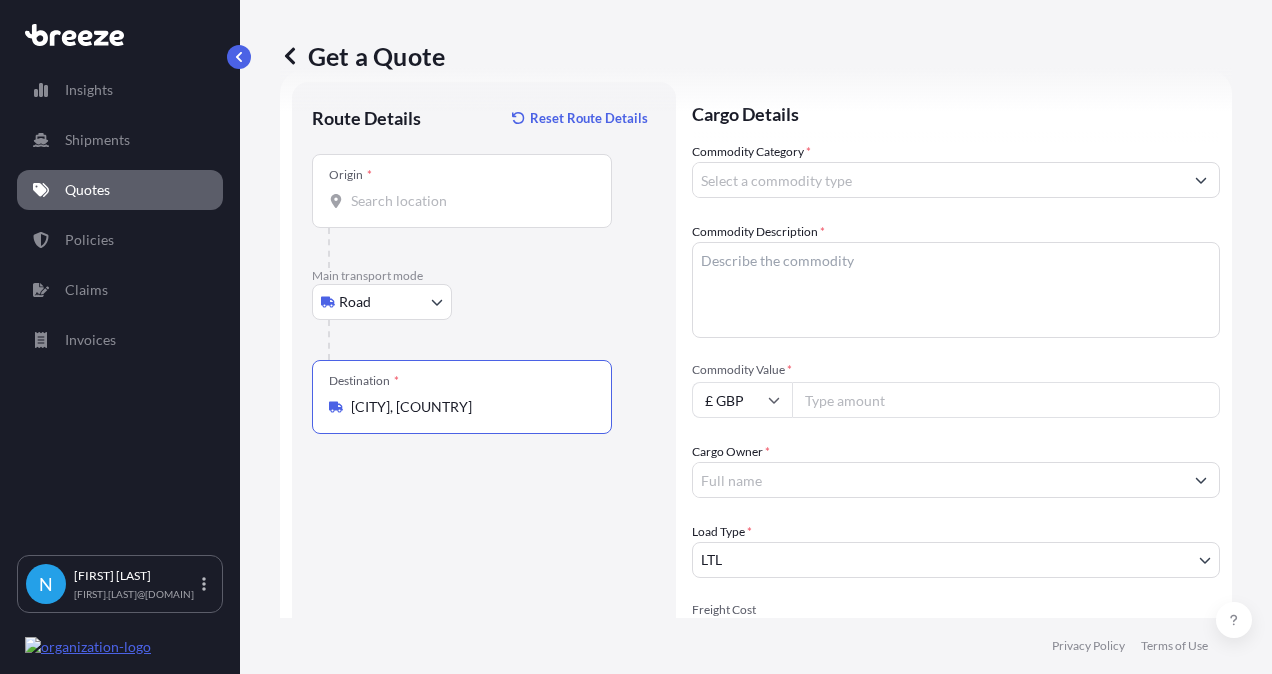 type on "[CITY], [COUNTRY]" 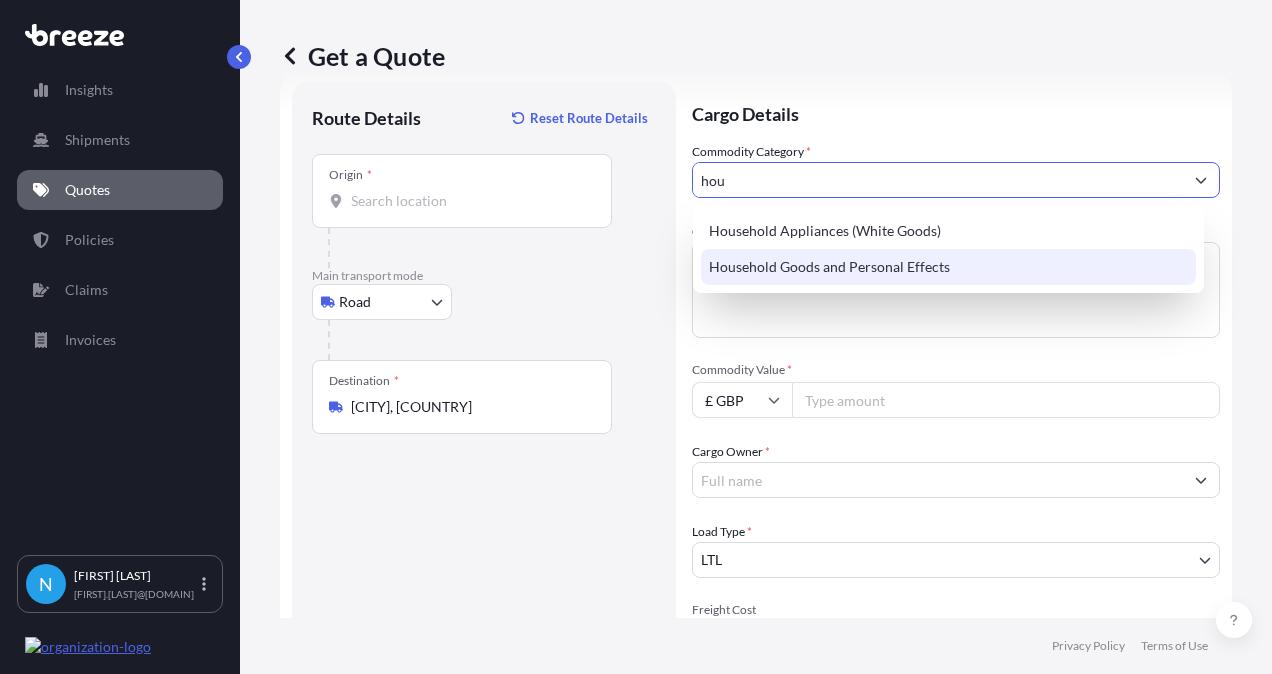 click on "Household Goods and Personal Effects" at bounding box center (948, 267) 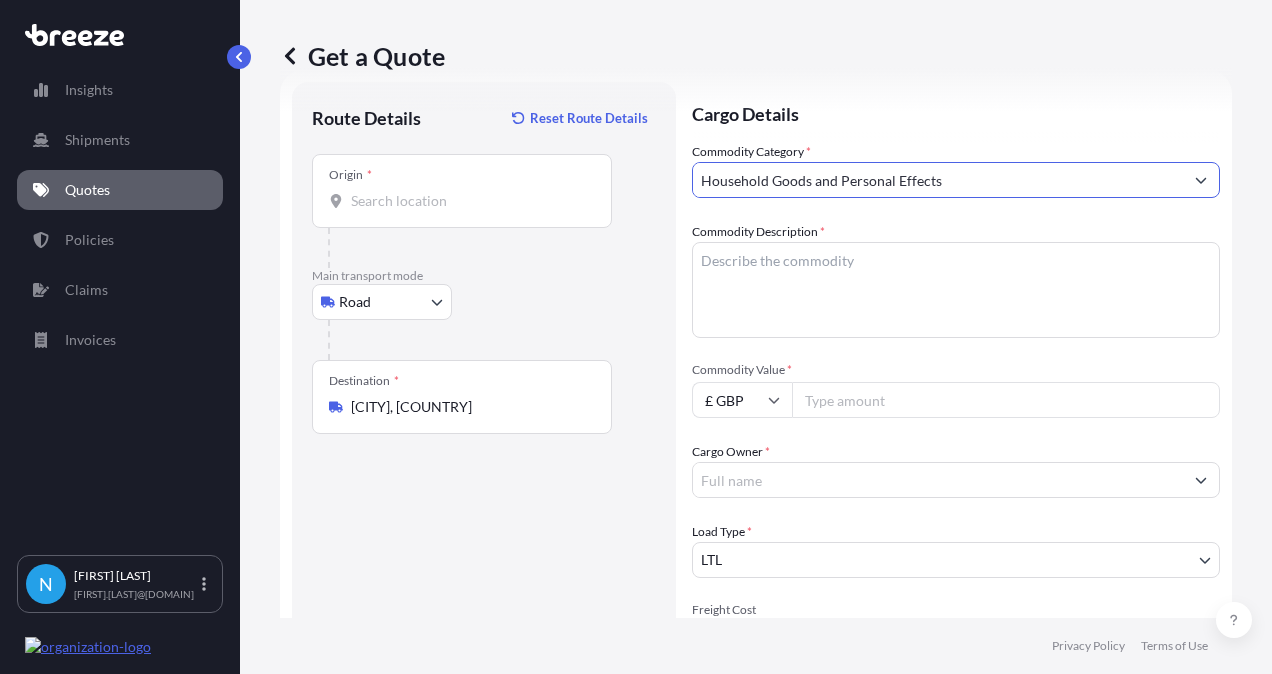 type on "Household Goods and Personal Effects" 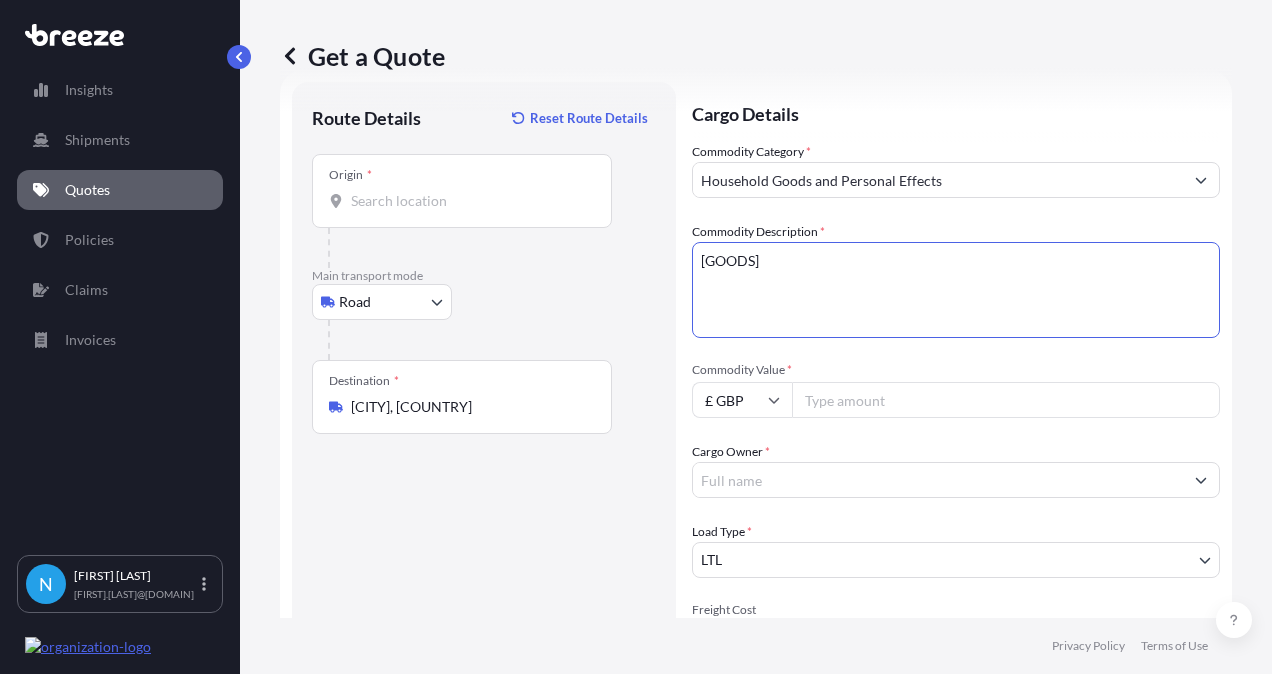 type on "[GOODS]" 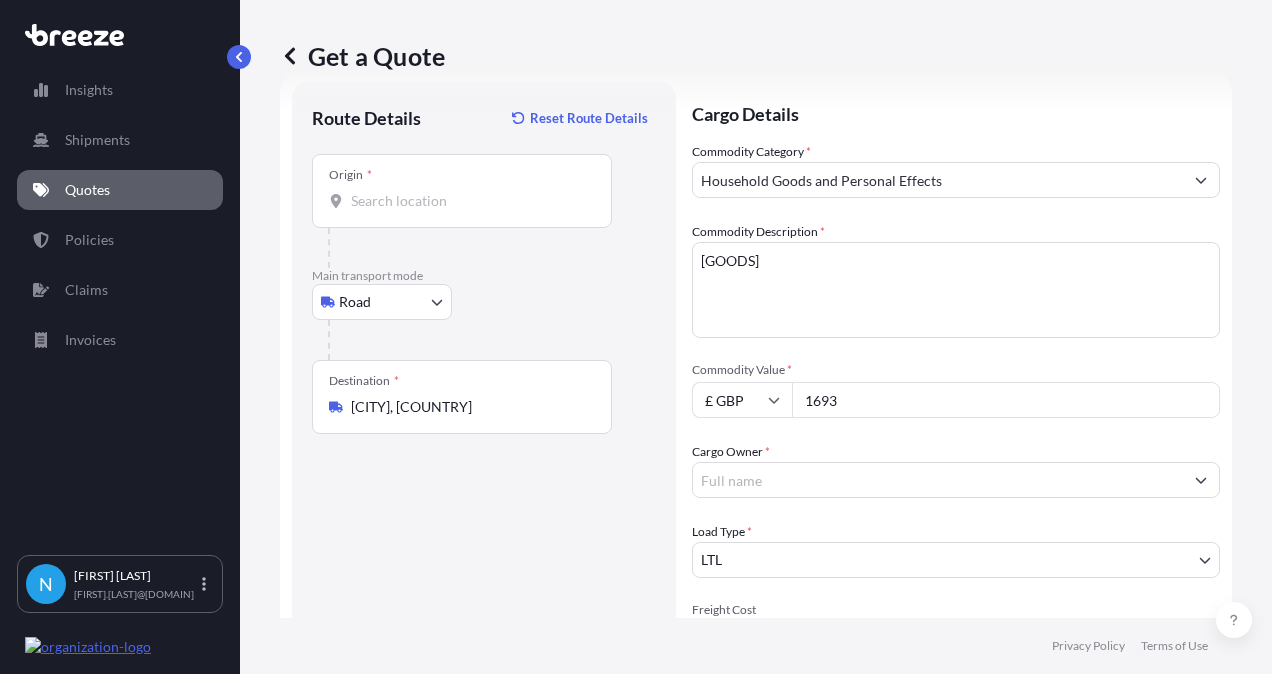 type on "1693" 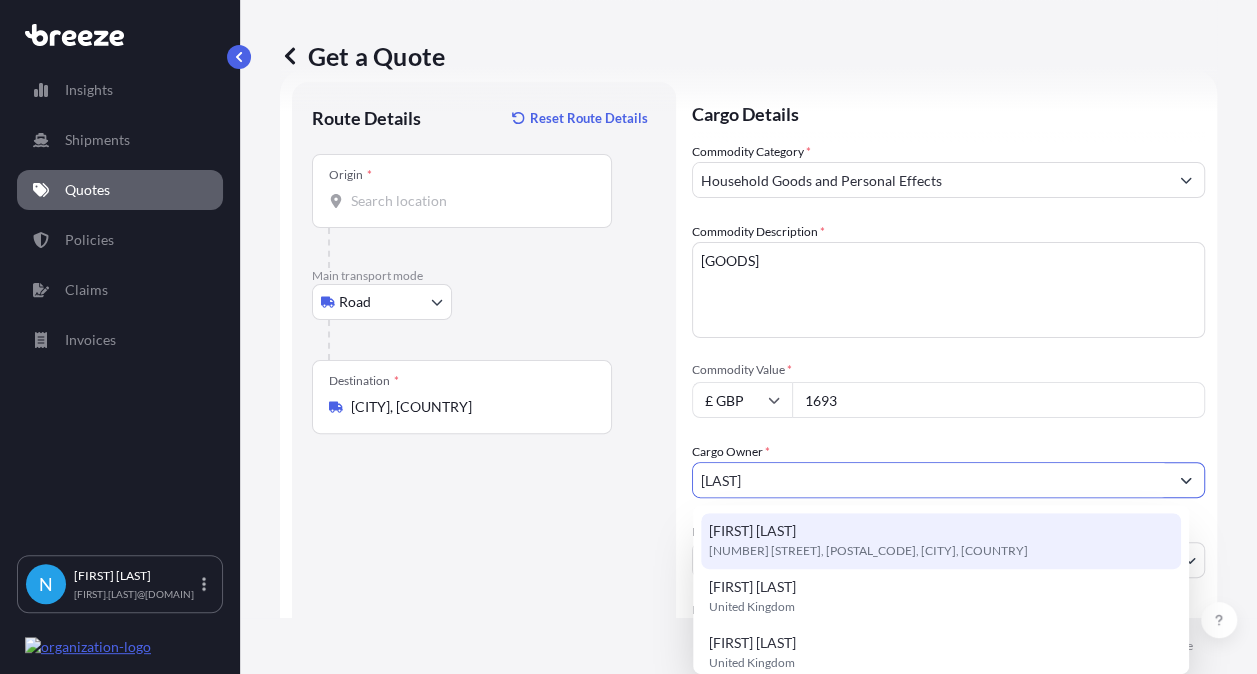 click on "[FIRST] [LAST]" at bounding box center [752, 531] 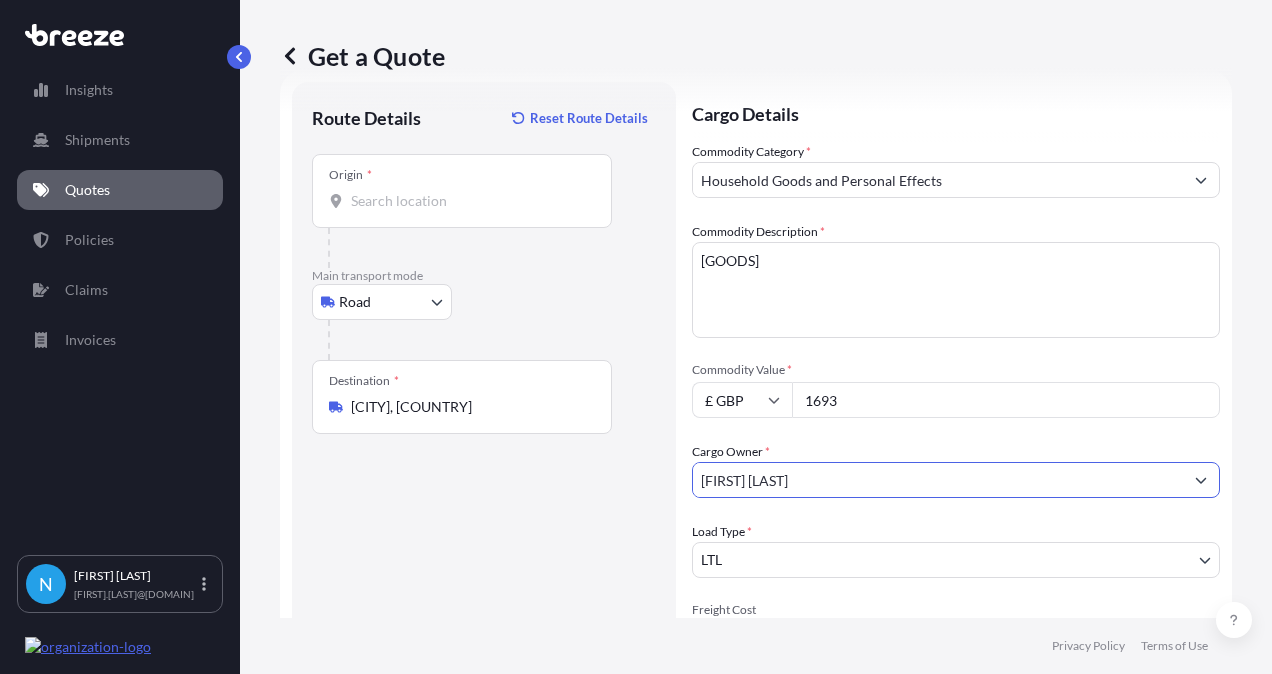 scroll, scrollTop: 142, scrollLeft: 0, axis: vertical 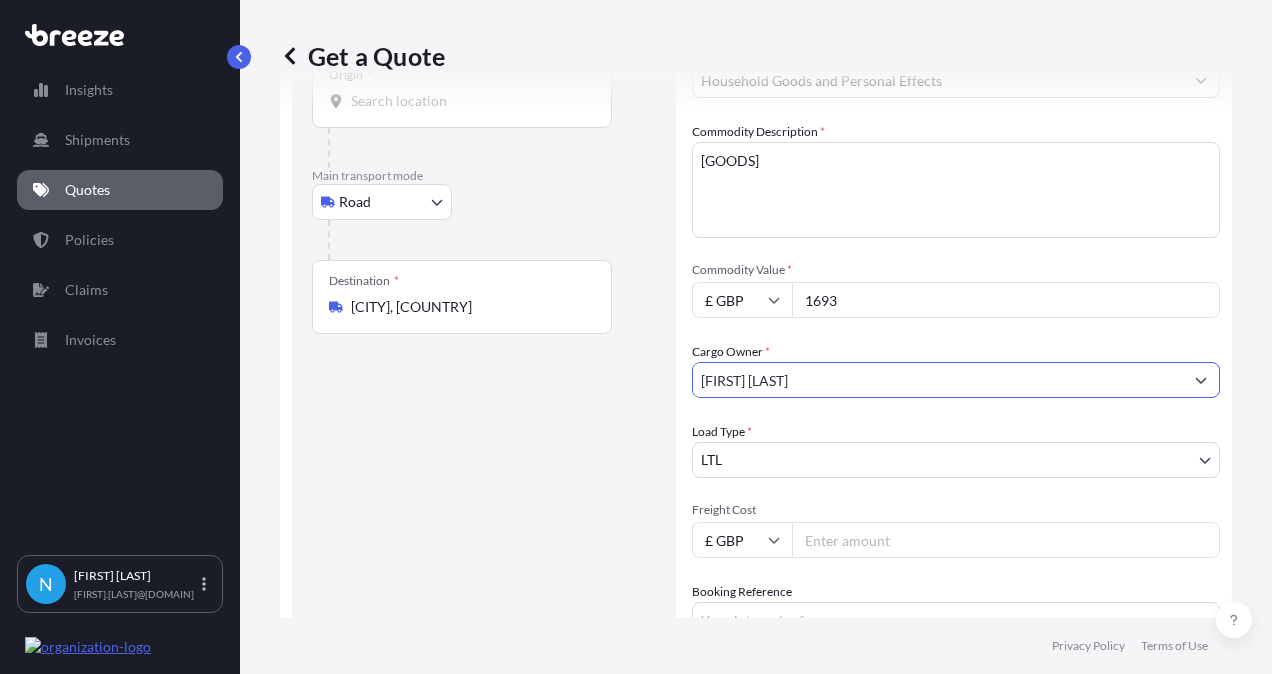 type on "[FIRST] [LAST]" 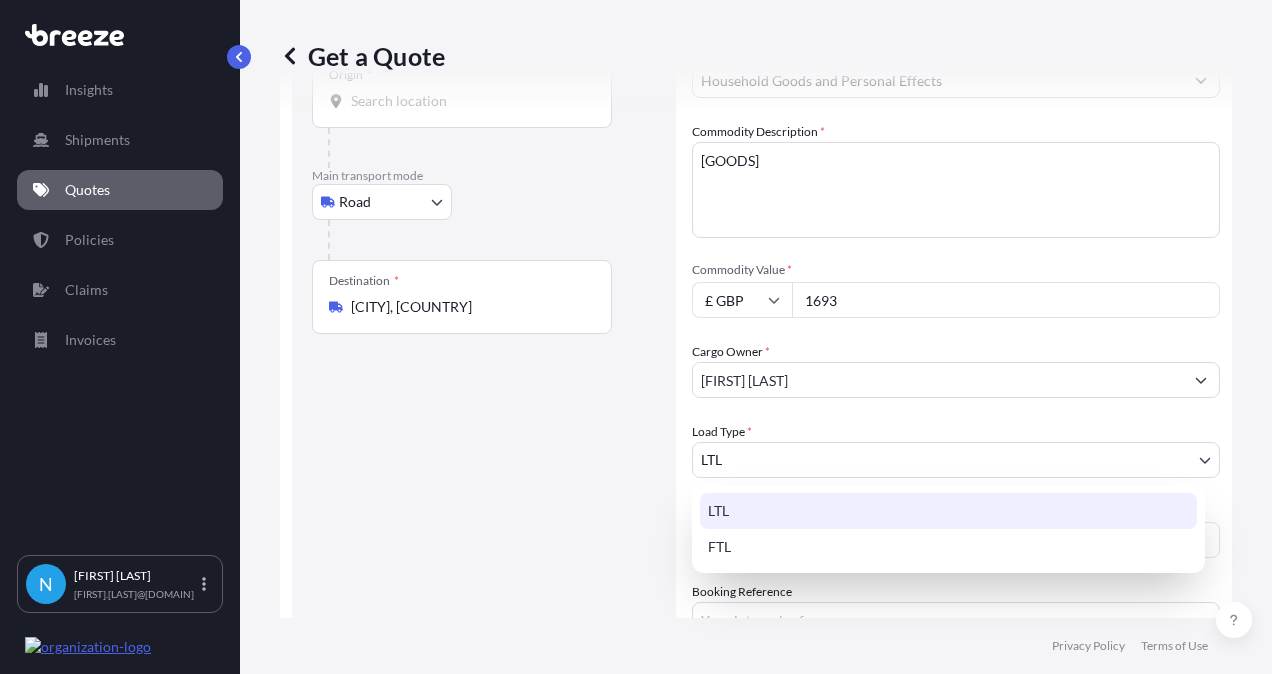 click on "LTL" at bounding box center [948, 511] 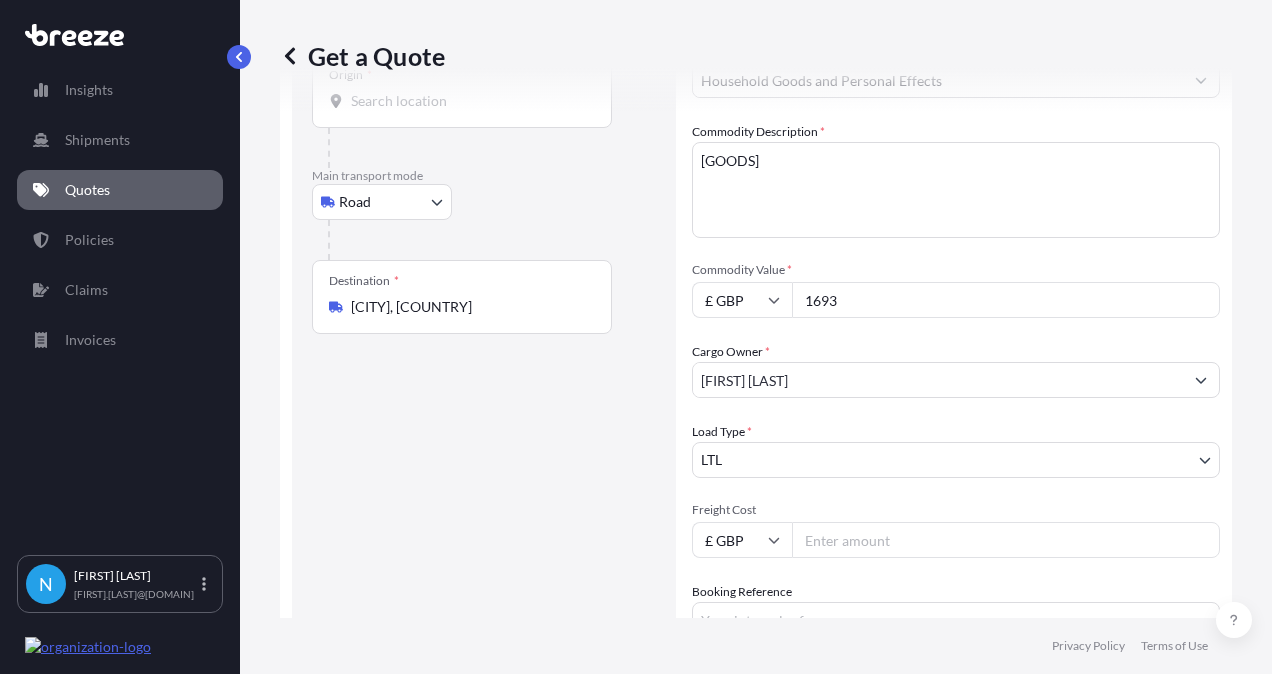 drag, startPoint x: 850, startPoint y: 304, endPoint x: 799, endPoint y: 299, distance: 51.24451 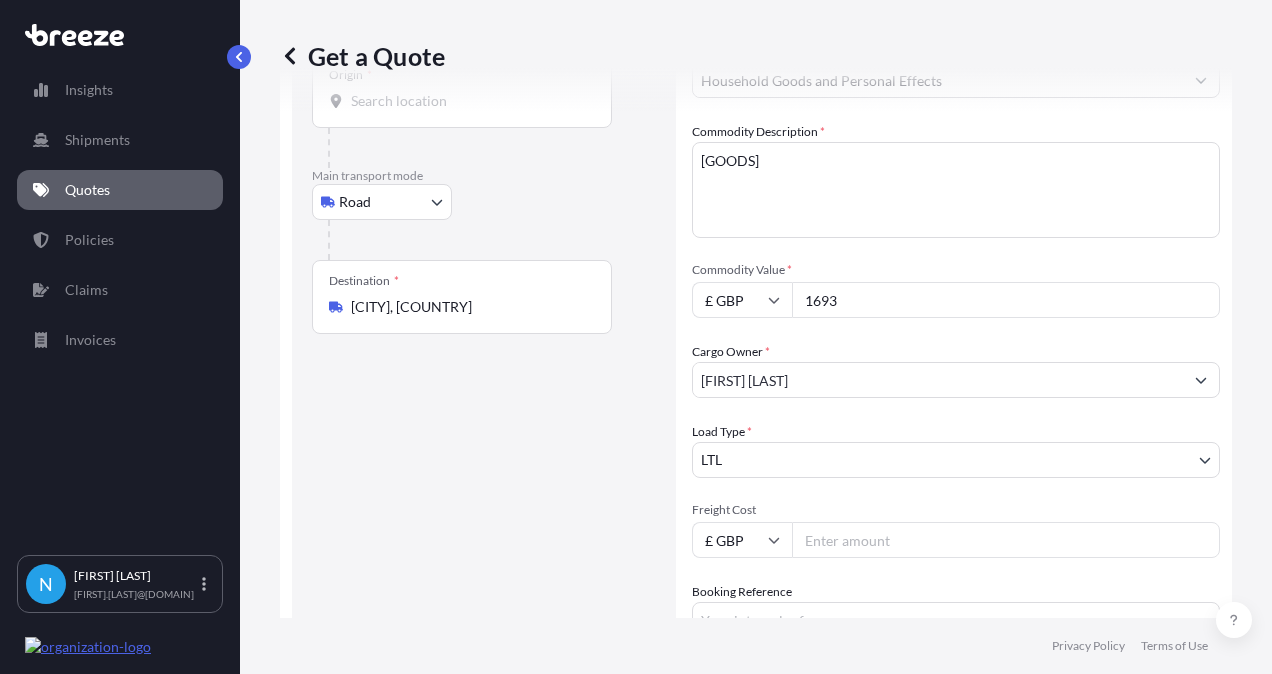 click on "1693" at bounding box center (1006, 300) 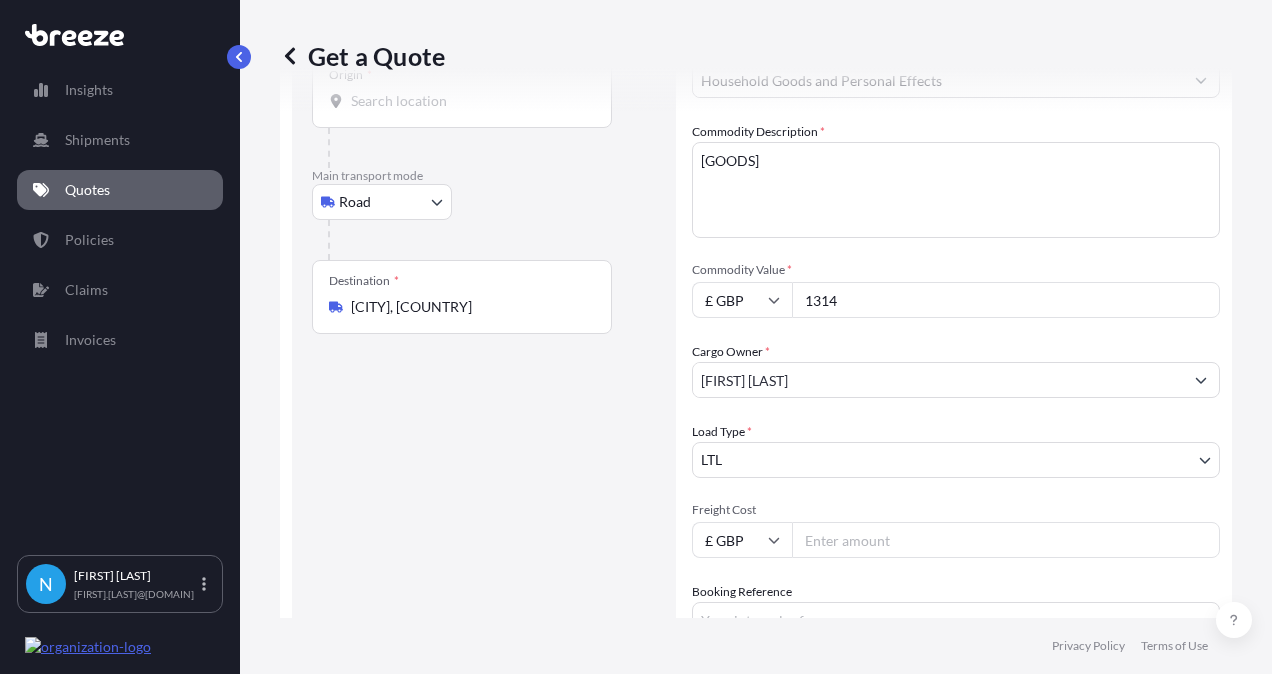 type on "1314" 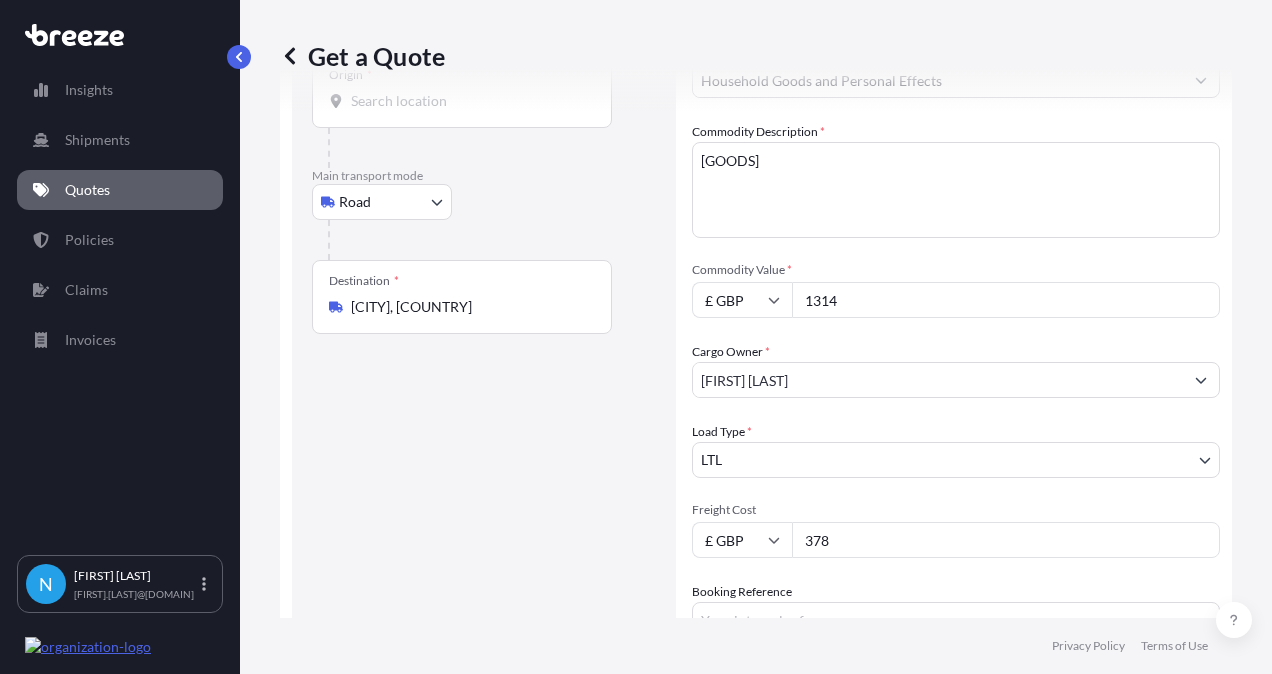 type on "378" 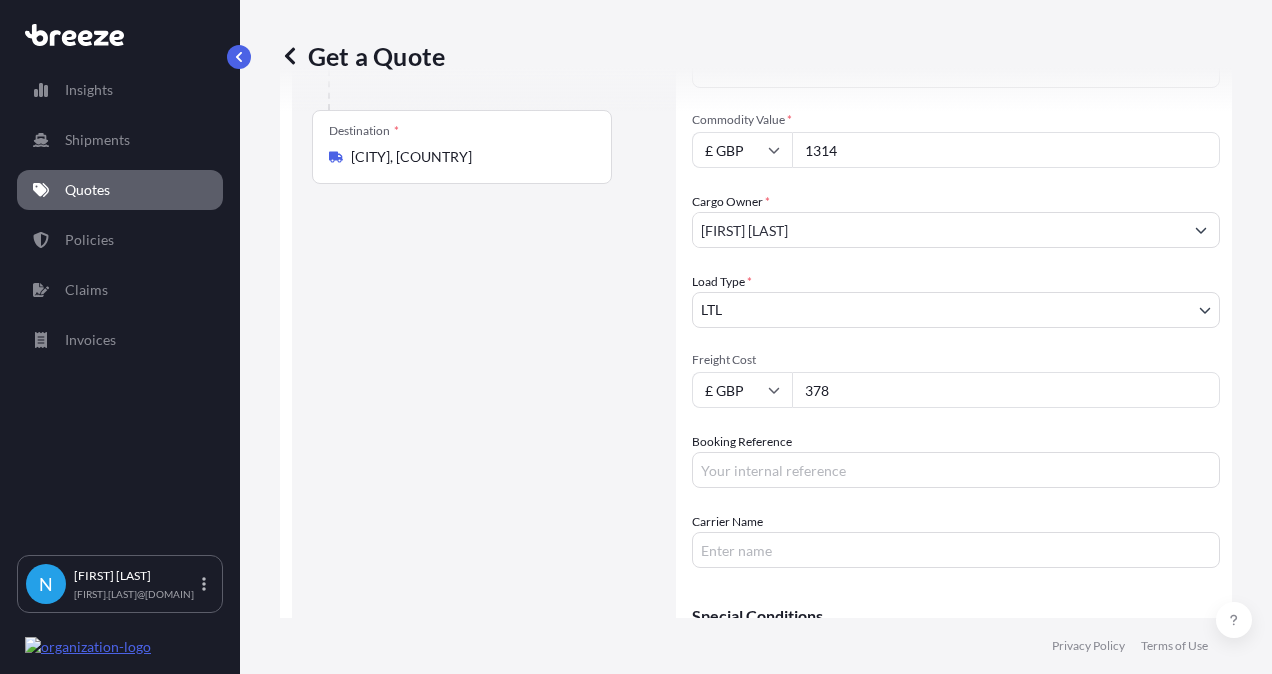 scroll, scrollTop: 342, scrollLeft: 0, axis: vertical 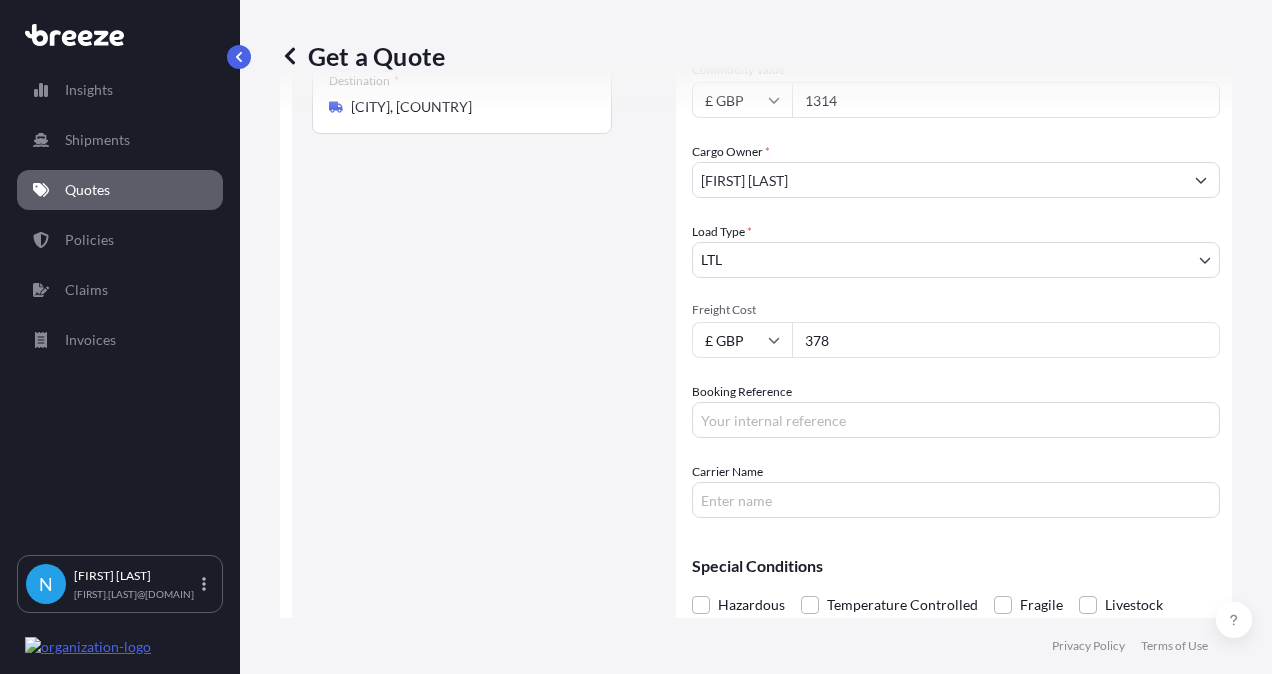 click on "Carrier Name" at bounding box center (956, 500) 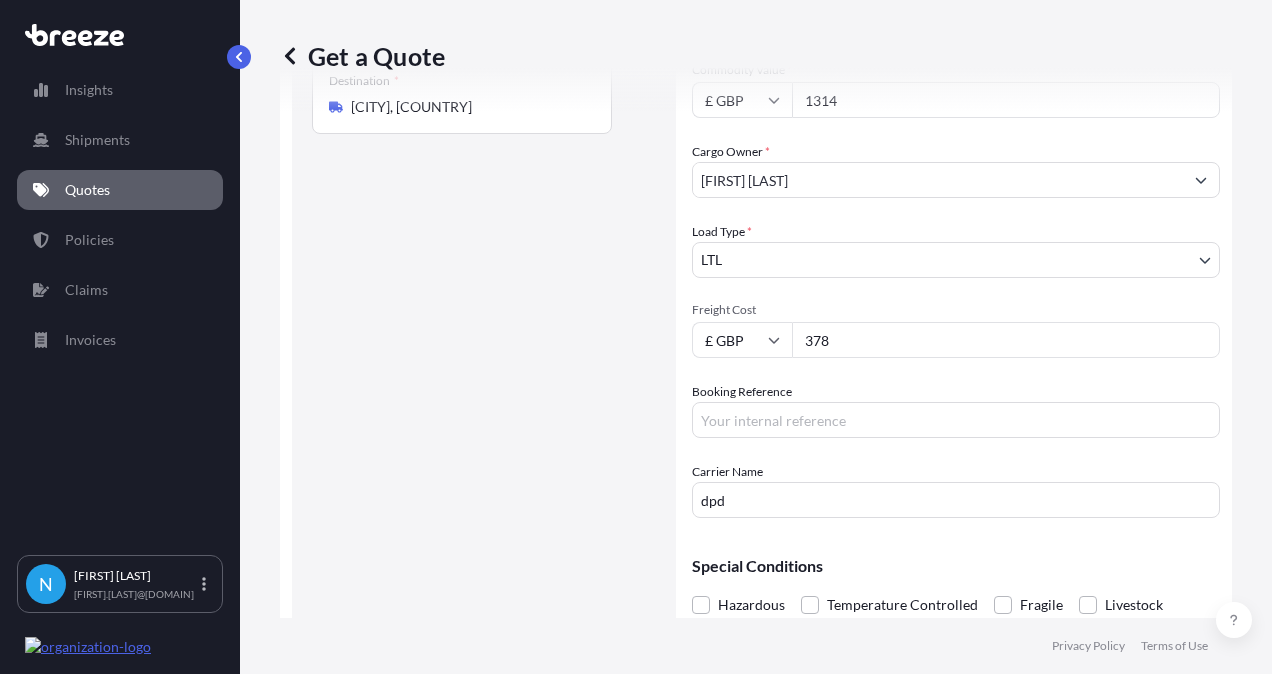 click on "Route Details Reset Route Details Place of loading Road Road Rail Origin * Main transport mode Road Sea Air Road Rail Destination * [CITY], [COUNTRY] Road Road Rail Place of Discharge" at bounding box center (484, 236) 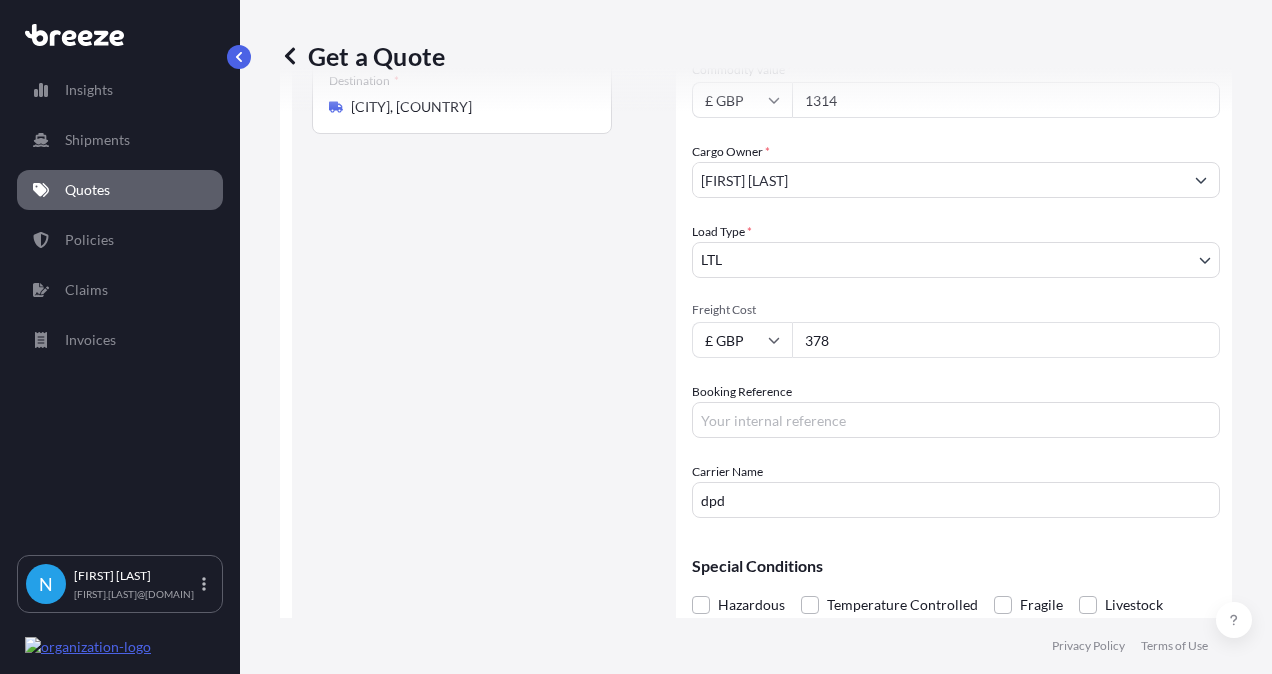 click on "dpd" at bounding box center [956, 500] 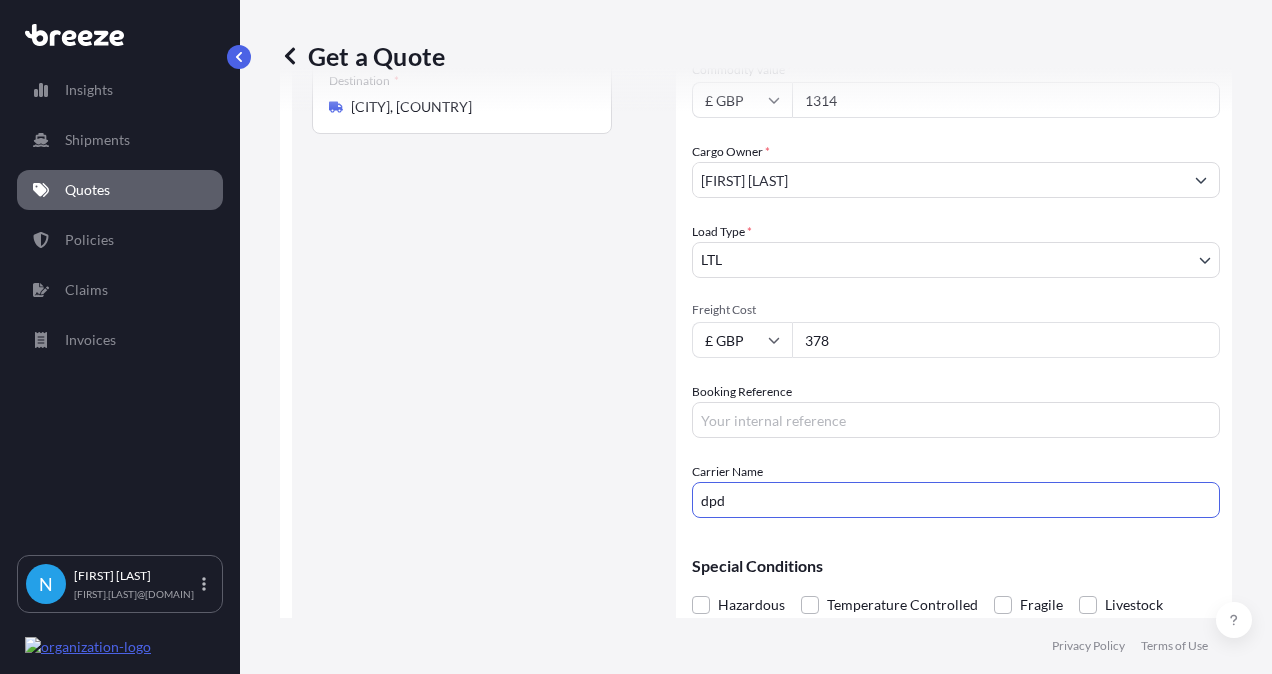 type on "DPD" 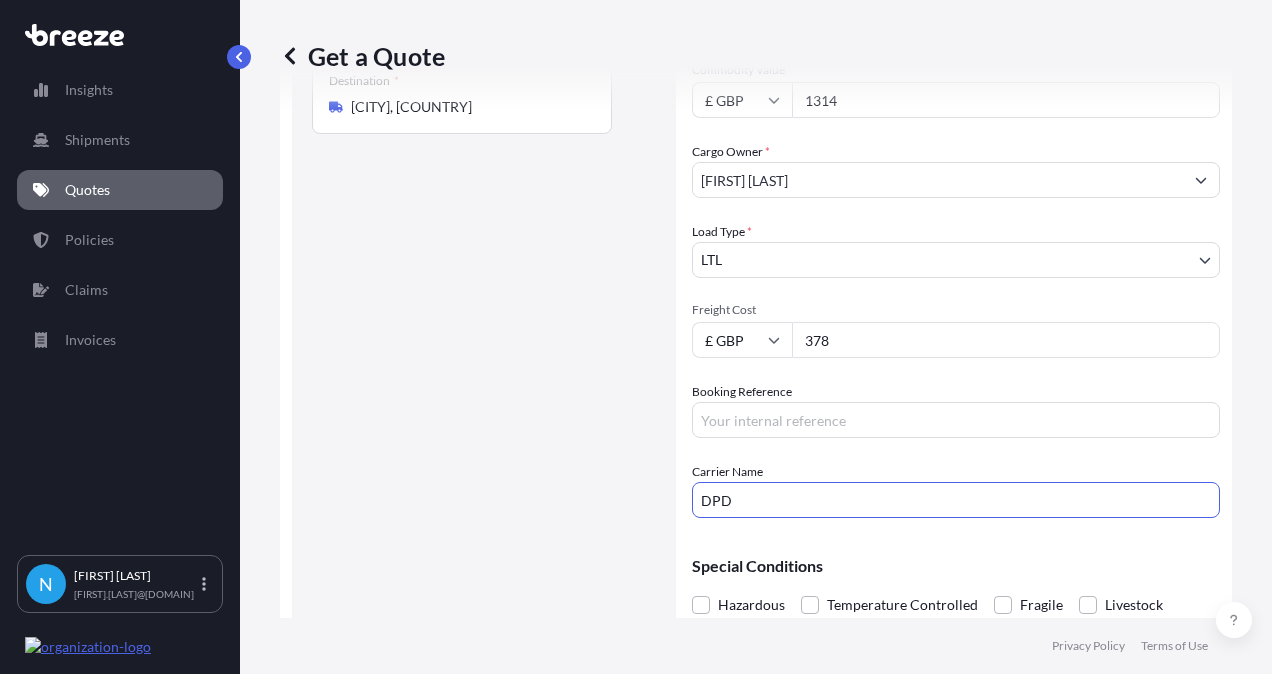 type on "Basildon, [COUNTRY]" 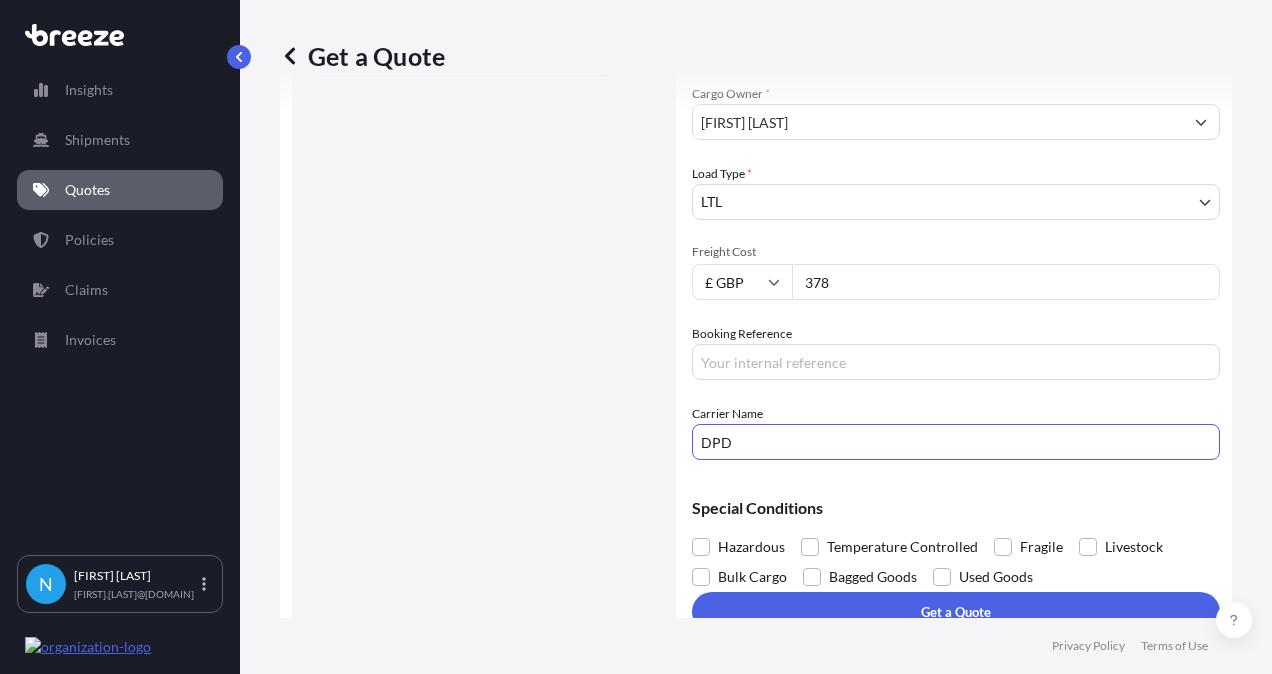 scroll, scrollTop: 426, scrollLeft: 0, axis: vertical 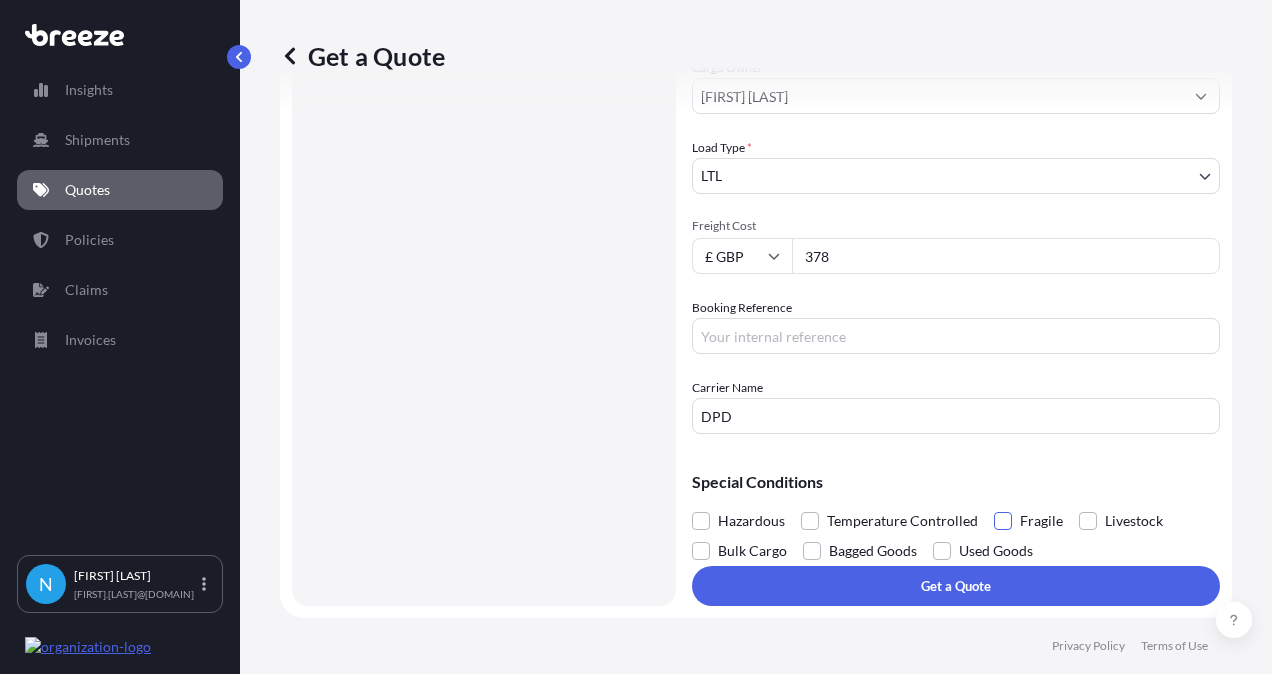 click at bounding box center [1003, 521] 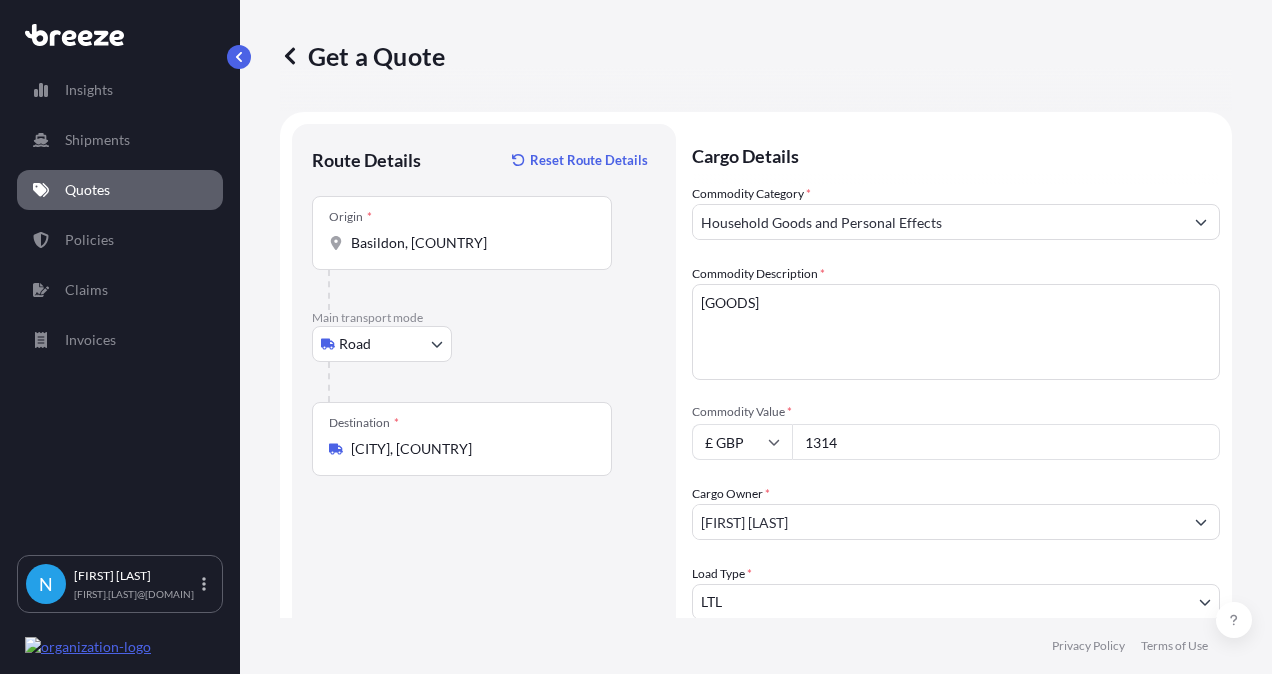 scroll, scrollTop: 426, scrollLeft: 0, axis: vertical 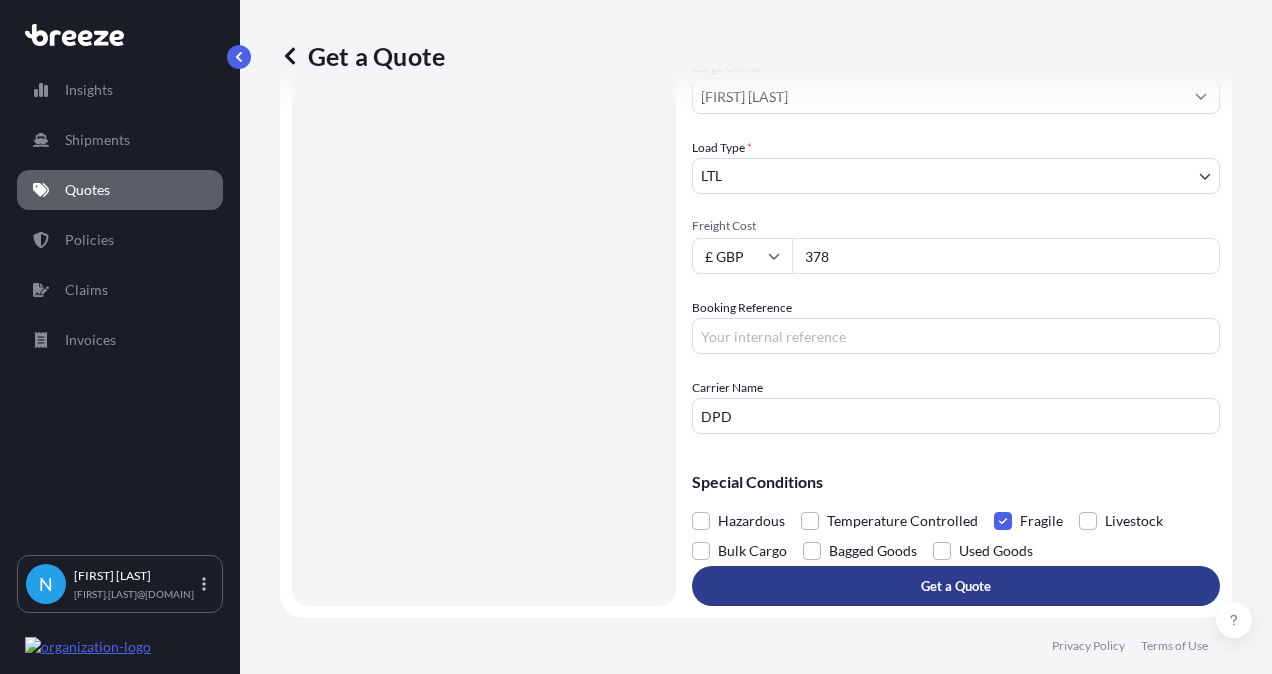 click on "Get a Quote" at bounding box center (956, 586) 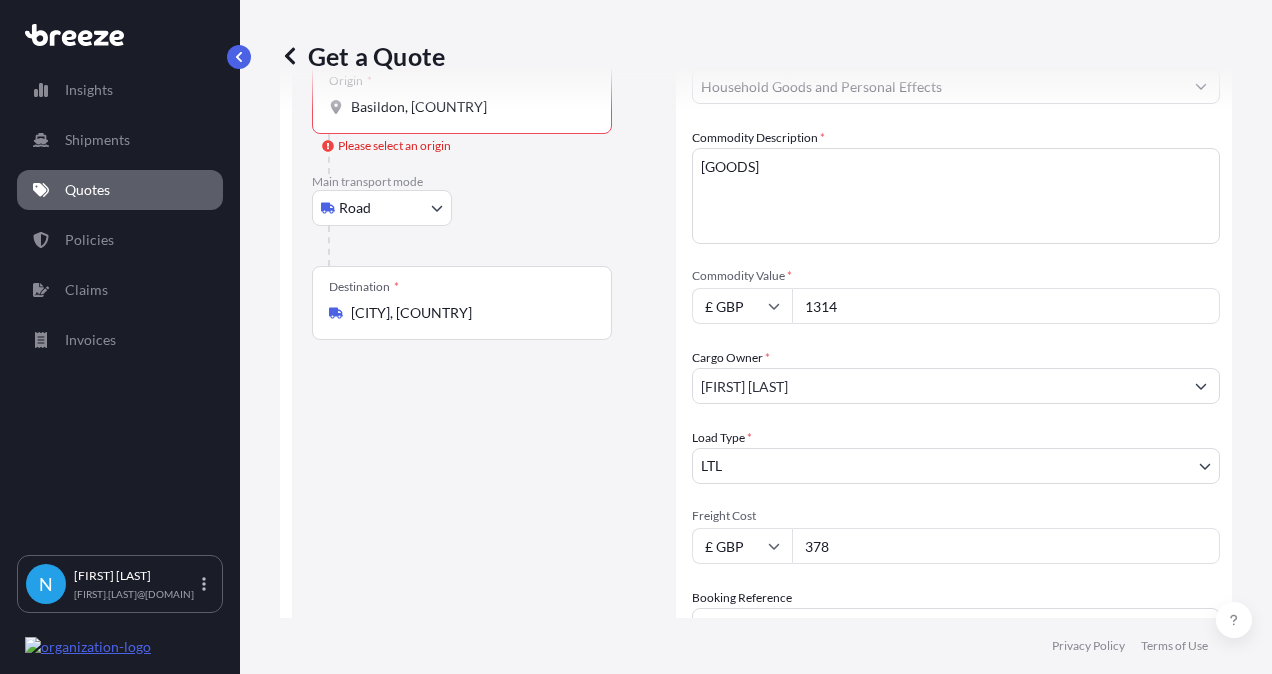 scroll, scrollTop: 0, scrollLeft: 0, axis: both 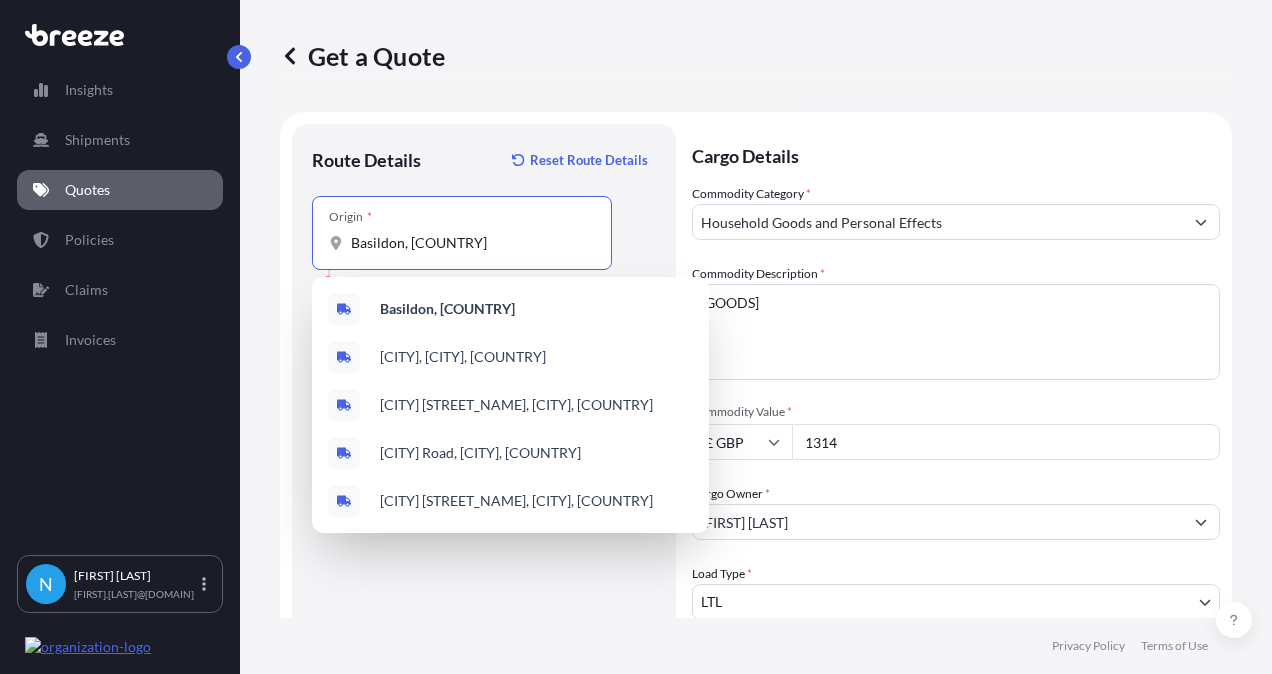 click on "Basildon, [COUNTRY]" at bounding box center (469, 243) 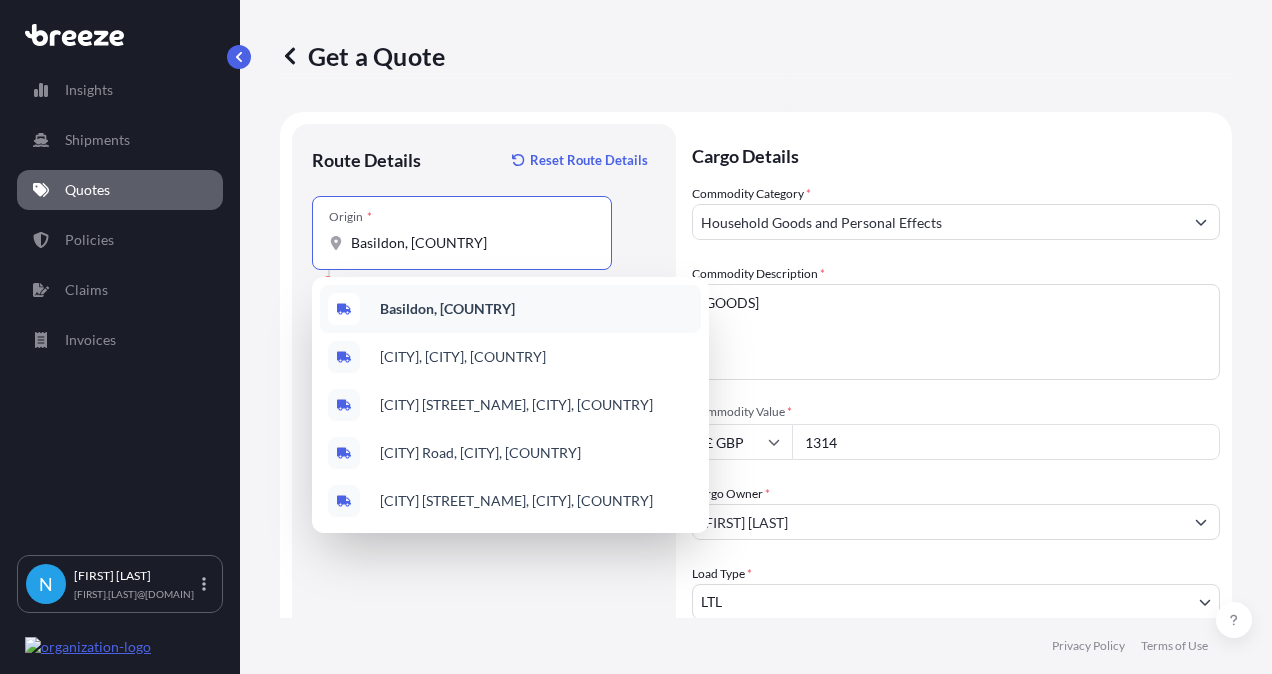 click on "Basildon, [COUNTRY]" at bounding box center [447, 308] 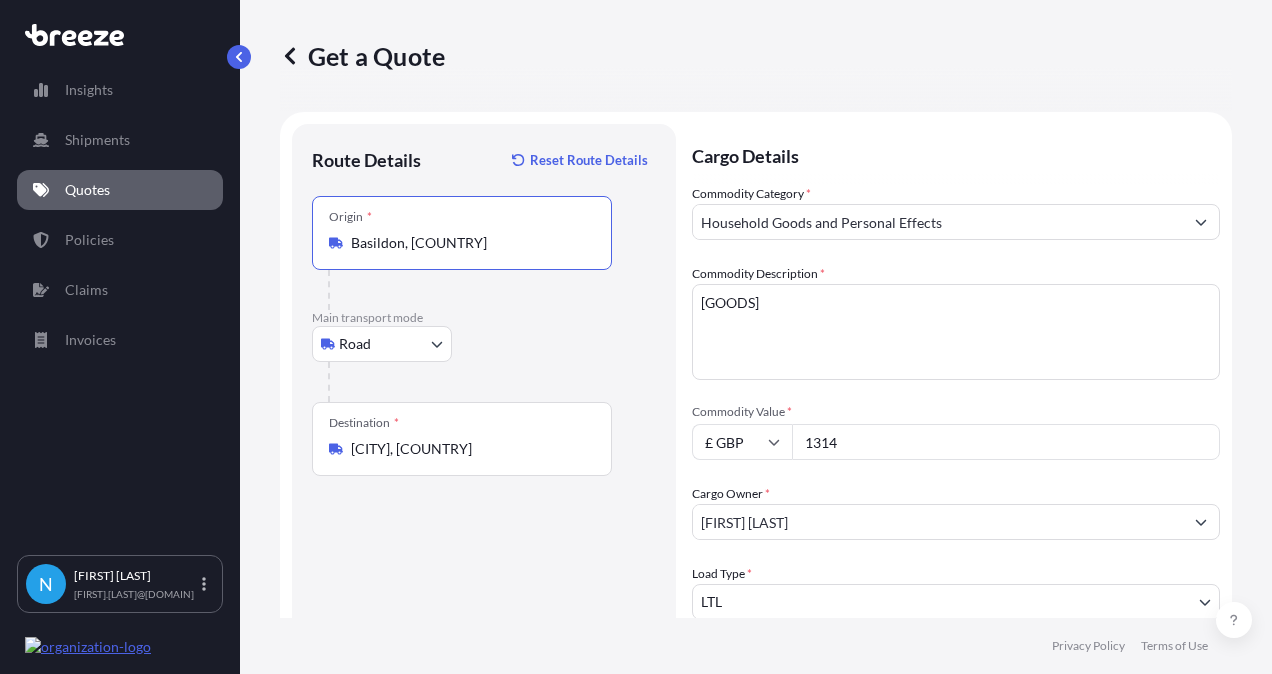 click on "Route Details Reset Route Details Place of loading Road Road Rail Origin * [CITY], [COUNTRY] Main transport mode Road Sea Air Road Rail Destination * [CITY], [COUNTRY] Road Road Rail Place of Discharge" at bounding box center [484, 578] 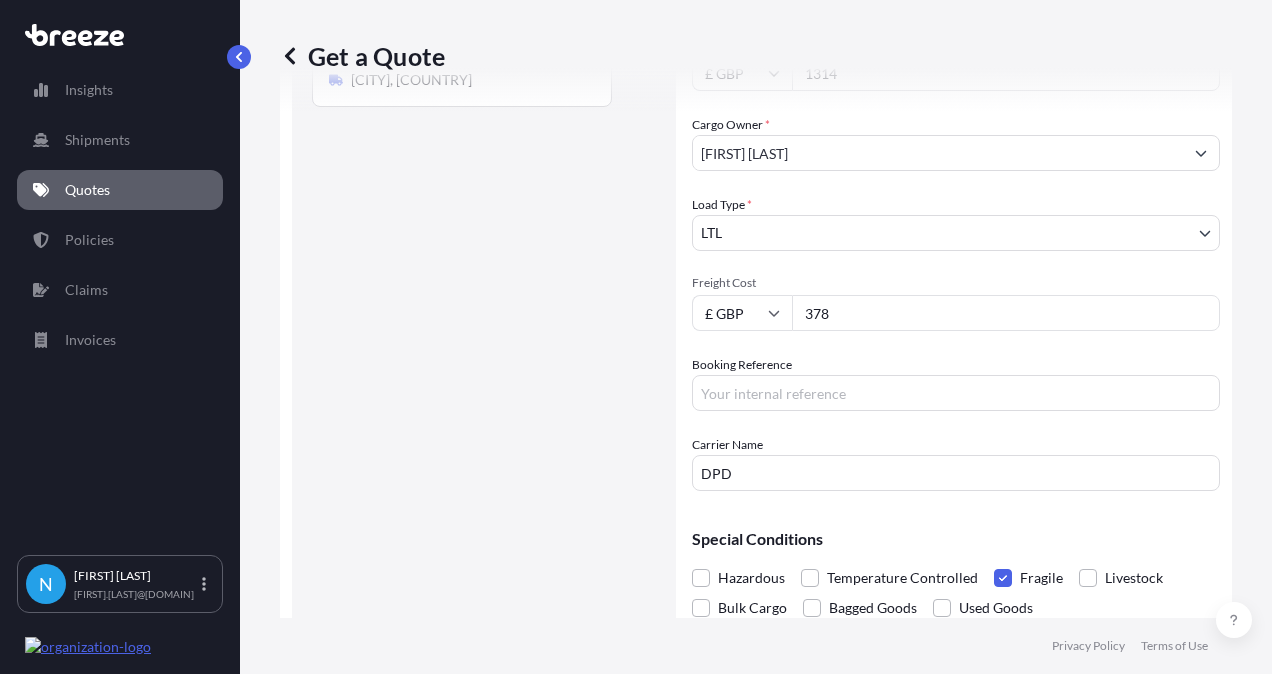 scroll, scrollTop: 426, scrollLeft: 0, axis: vertical 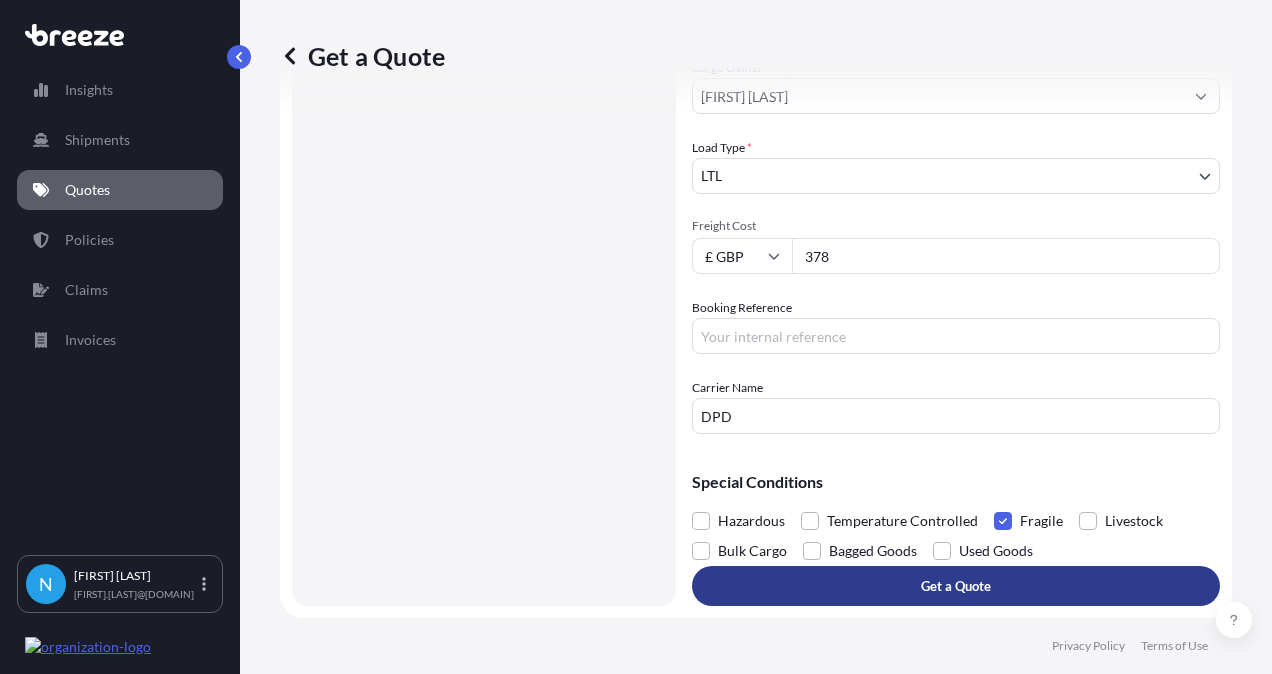 click on "Get a Quote" at bounding box center [956, 586] 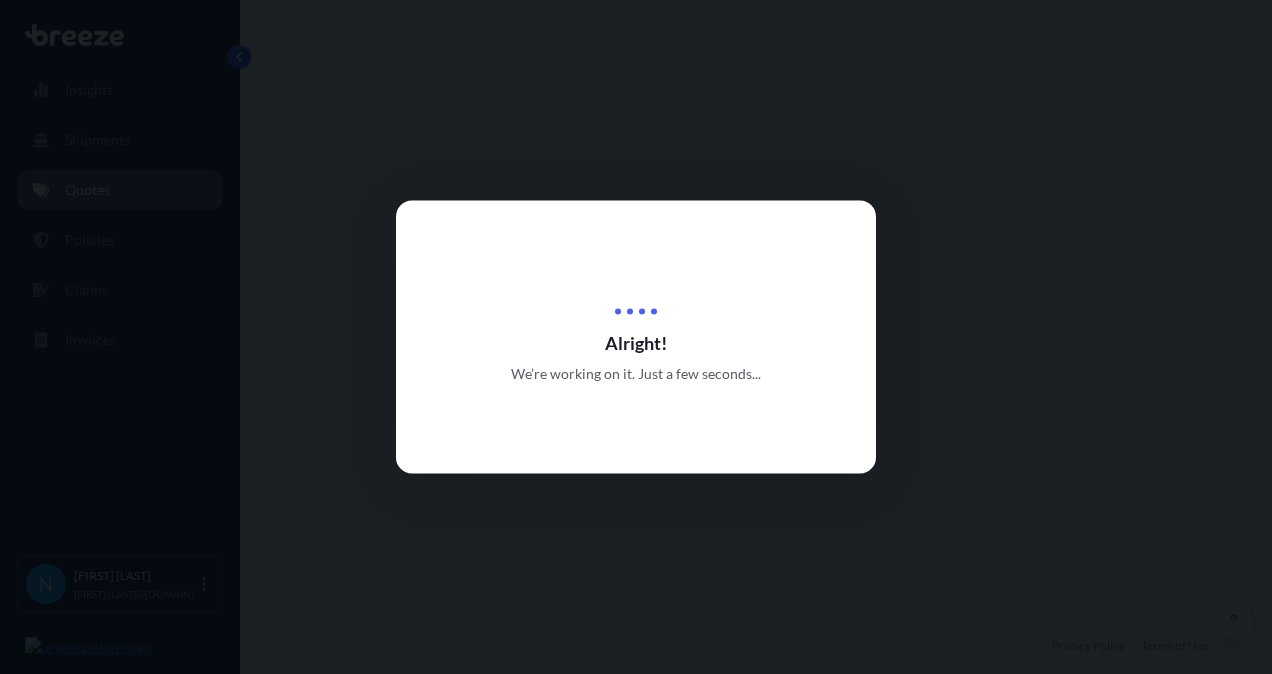 scroll, scrollTop: 0, scrollLeft: 0, axis: both 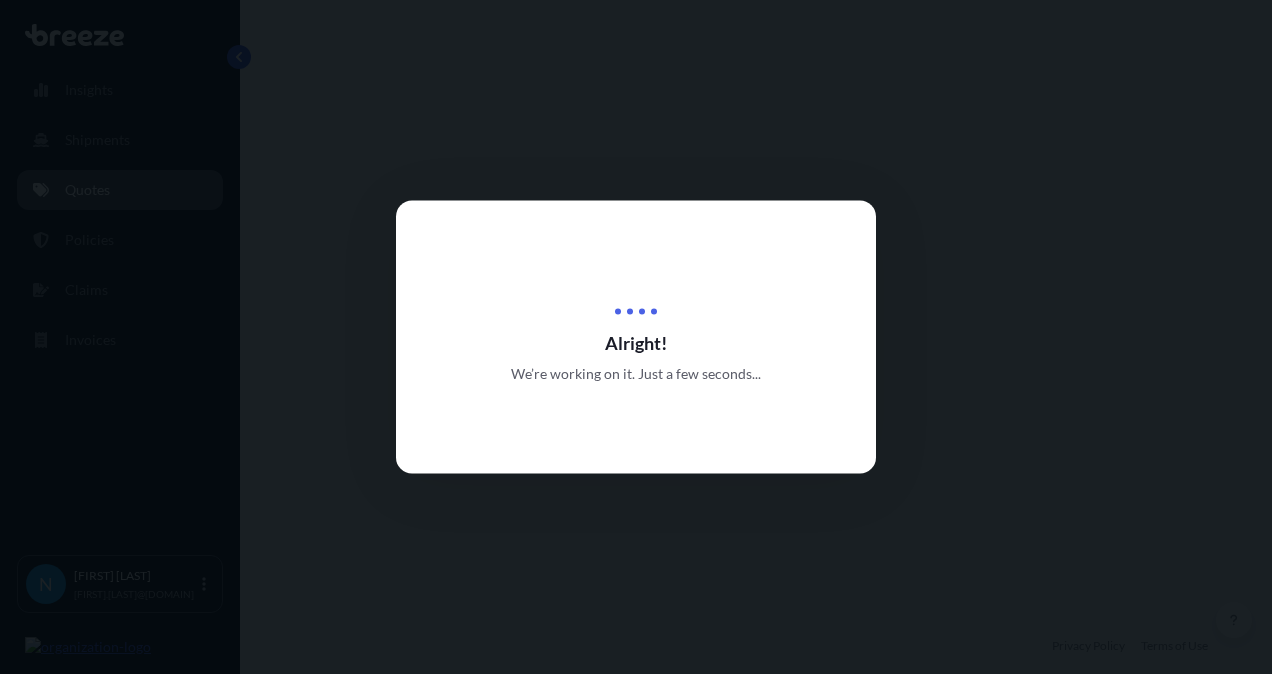 select on "Road" 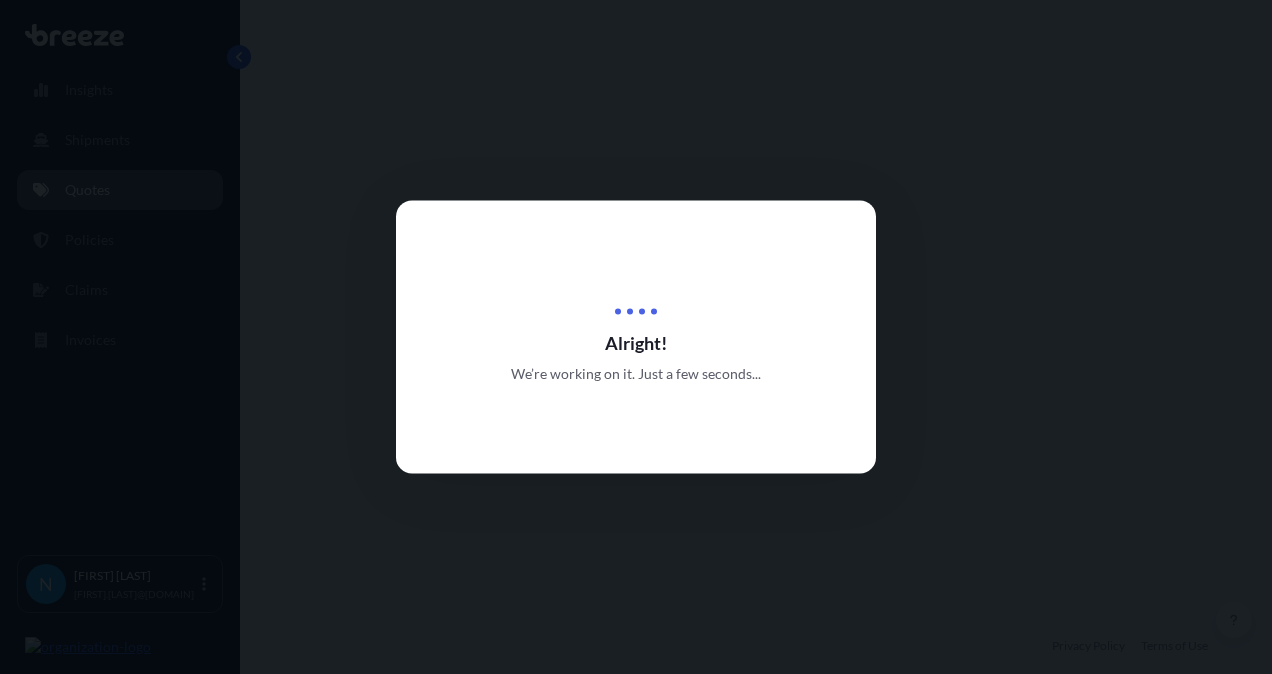 select on "1" 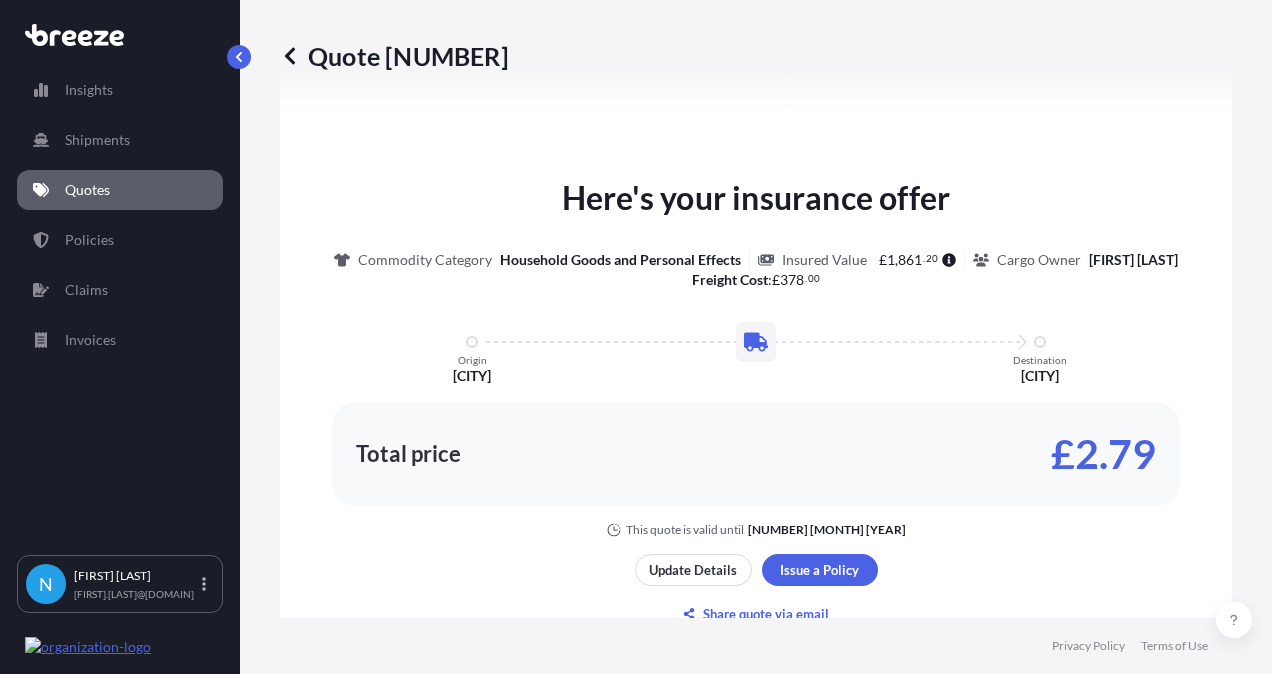 scroll, scrollTop: 1464, scrollLeft: 0, axis: vertical 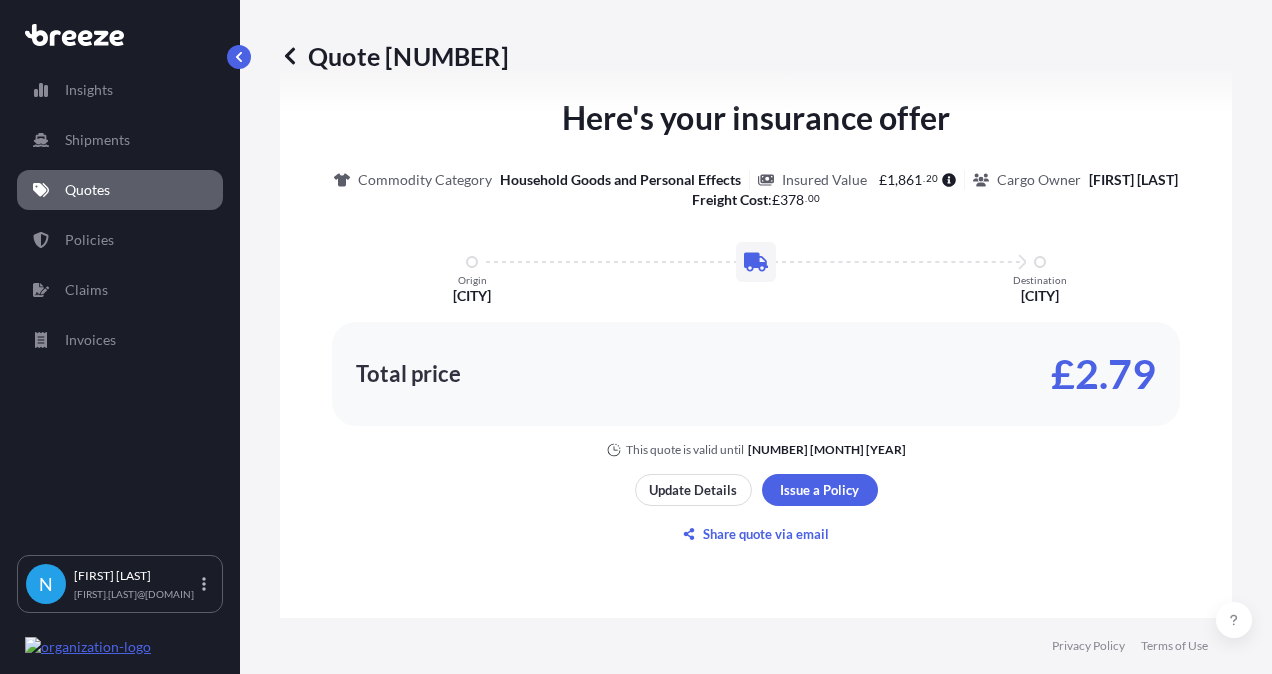 click on "Quotes" at bounding box center [87, 190] 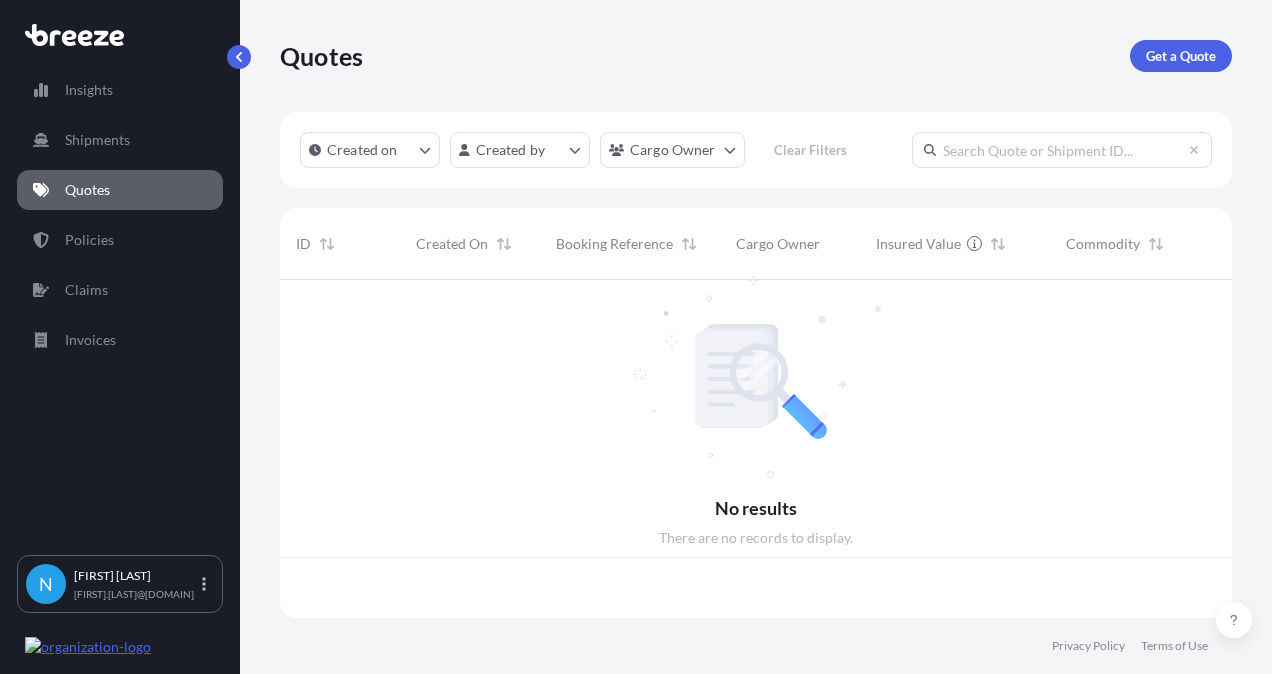 scroll, scrollTop: 0, scrollLeft: 0, axis: both 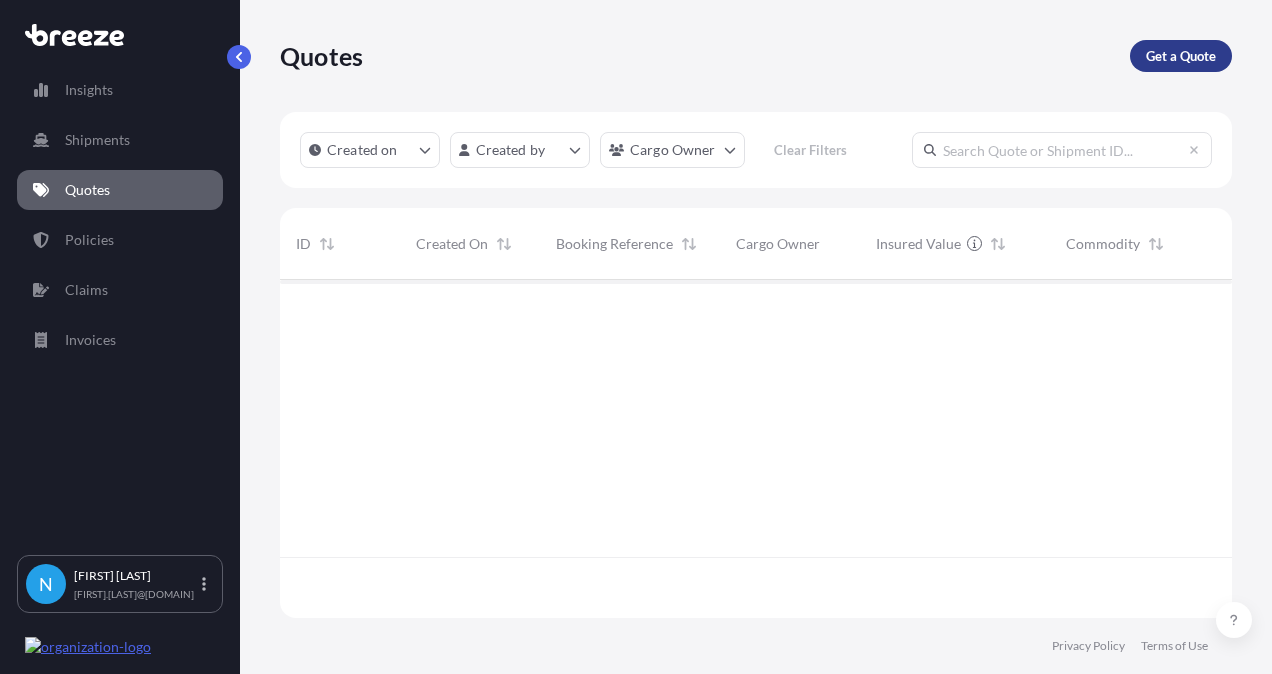 click on "Get a Quote" at bounding box center [1181, 56] 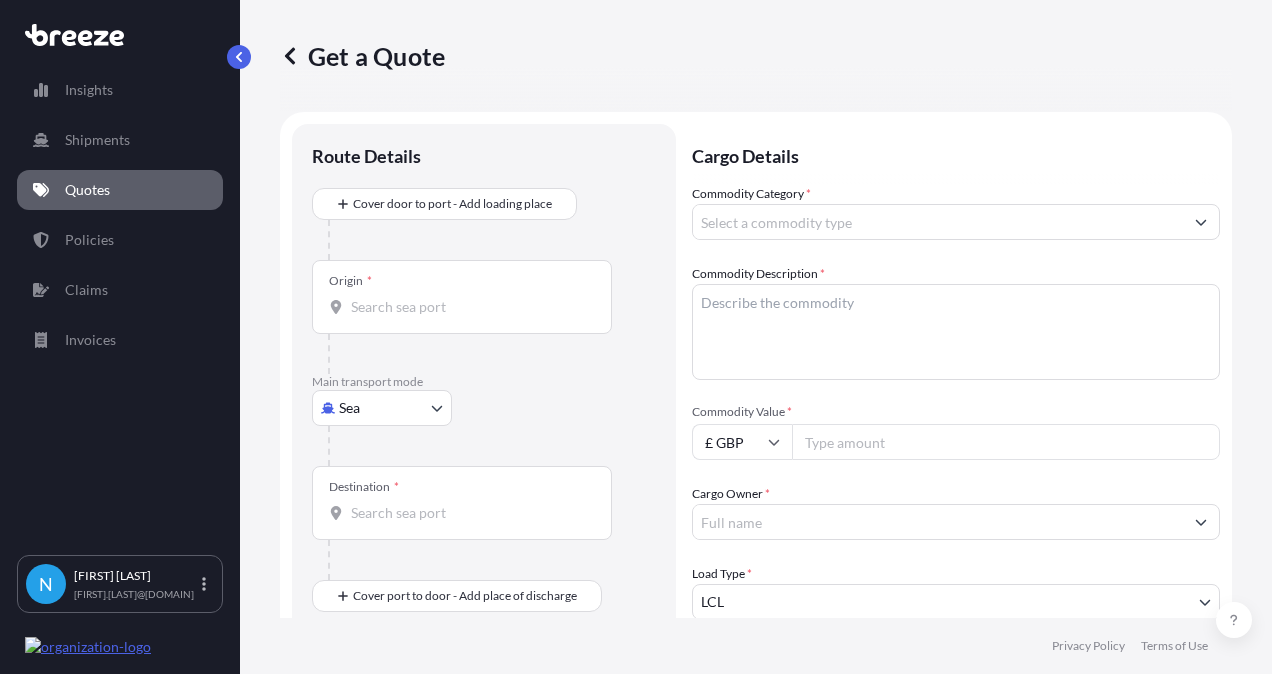 scroll, scrollTop: 32, scrollLeft: 0, axis: vertical 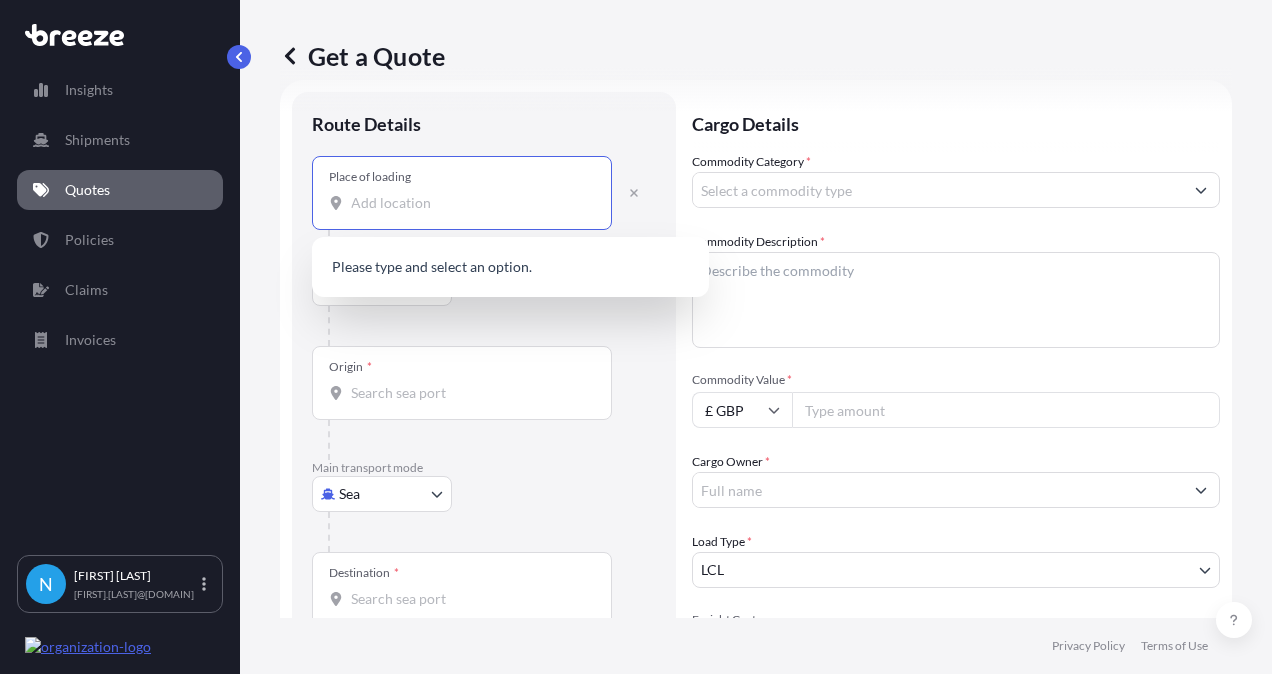 click on "Place of loading" at bounding box center [469, 203] 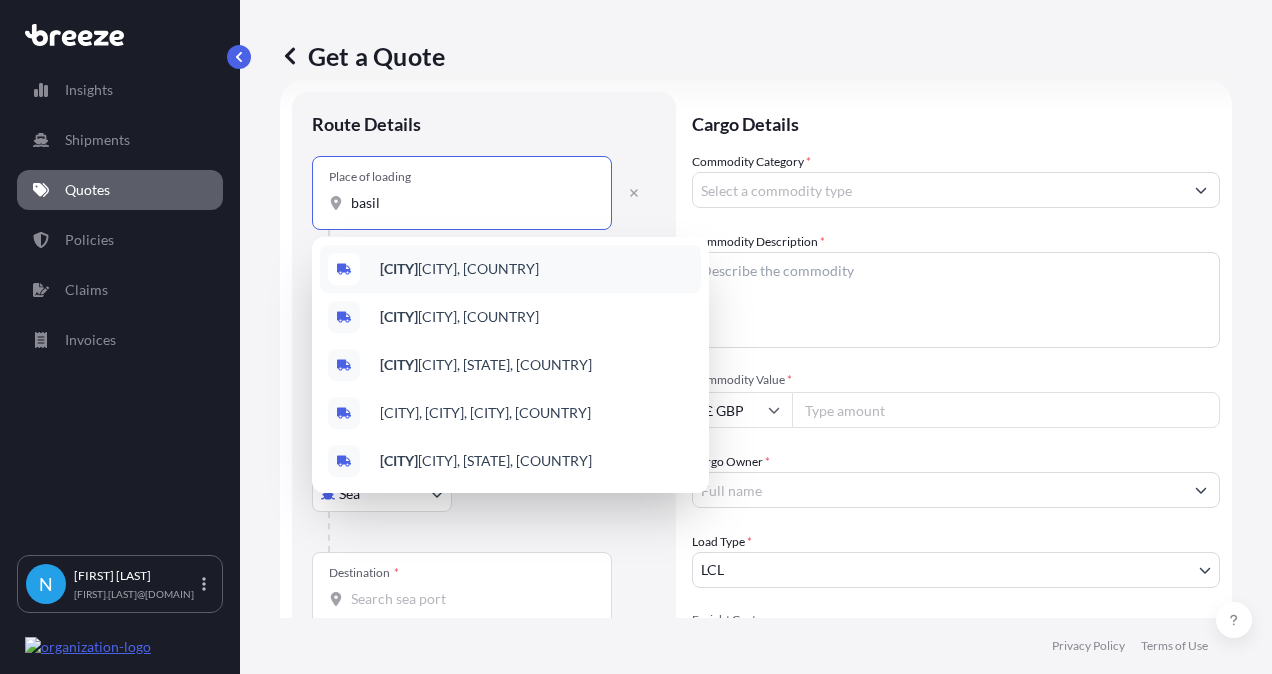 click on "[CITY]" at bounding box center (399, 268) 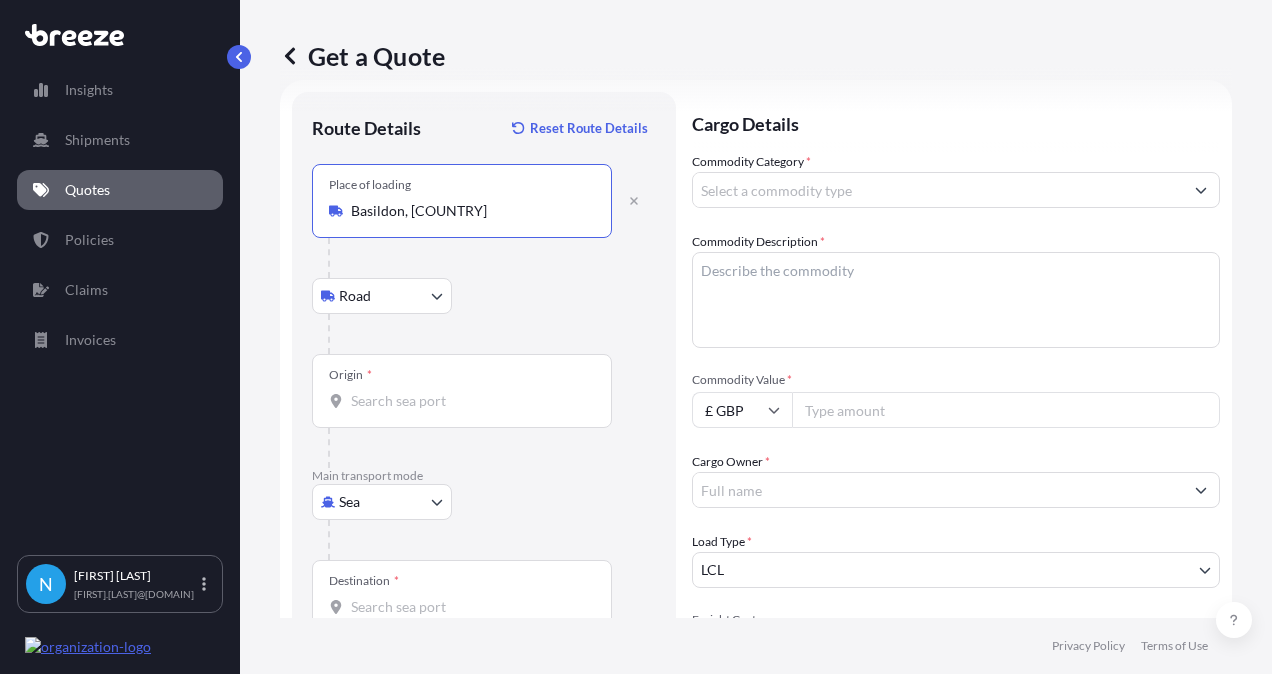 type on "Basildon, [COUNTRY]" 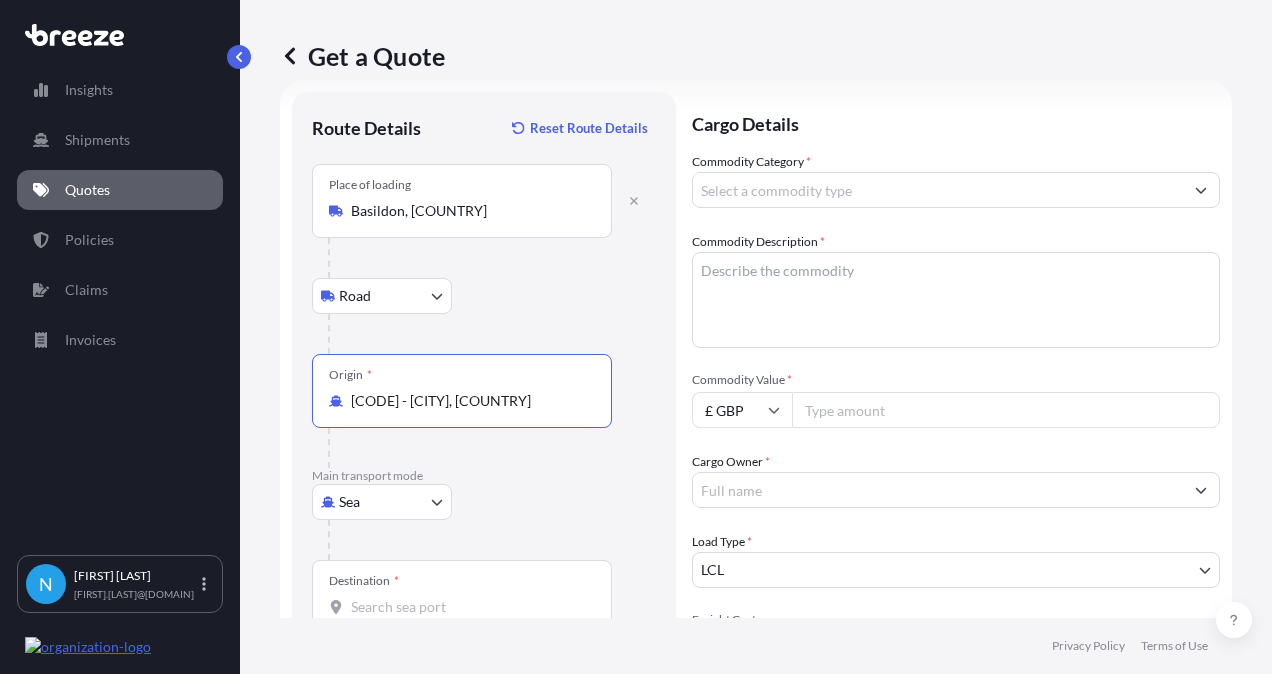 type on "[CODE] - [CITY], [COUNTRY]" 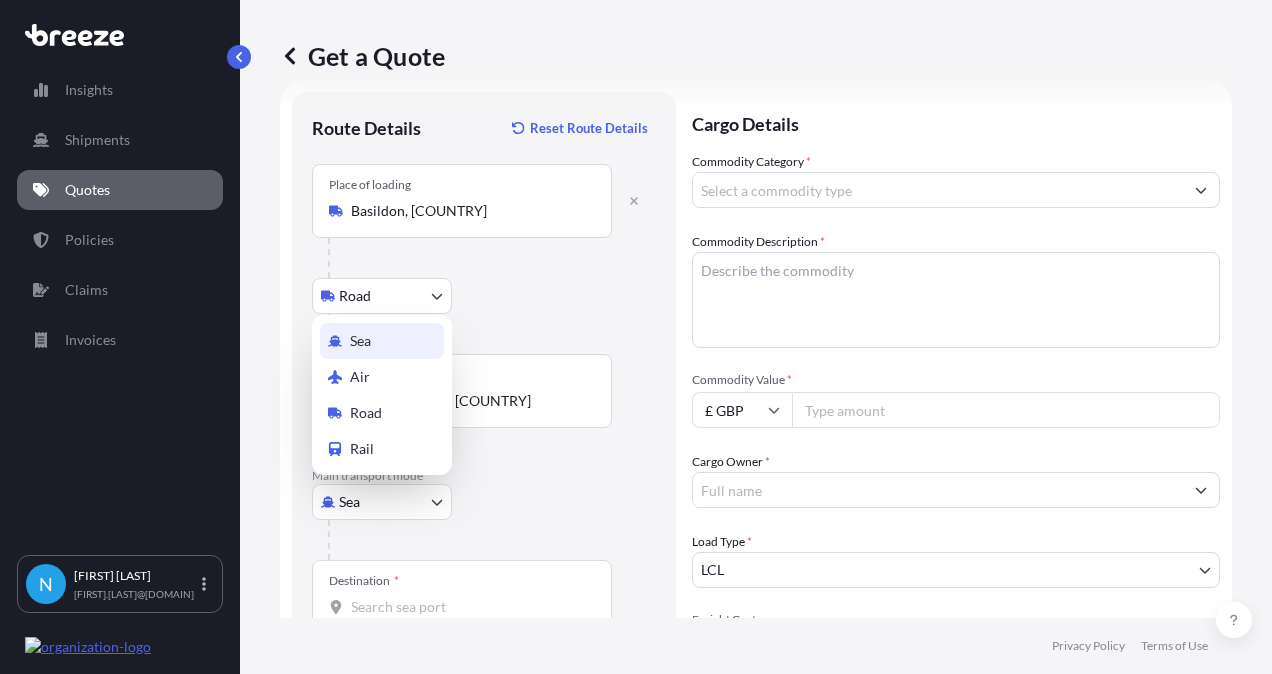 click on "0 options available. 10 options available. 1 option available. 0 options available. 1 option available.
Insights Shipments Quotes Policies Claims Invoices N [FIRST]   [LAST] [FIRST].[LAST]@[DOMAIN] Get a Quote Route Details Reset Route Details Place of loading [CITY], [COUNTRY] Road Road Rail Origin * [CODE] - [CITY], [COUNTRY] Main transport mode Sea Sea Air Road Rail Destination * Cover port to door - Add place of discharge Road Road Rail Place of Discharge Cargo Details Commodity Category * Commodity Description * Commodity Value   * £ GBP Cargo Owner * Load Type * LCL LCL FCL Freight Cost   £ GBP Booking Reference Vessel Name Special Conditions Hazardous Temperature Controlled Fragile Livestock Bulk Cargo Bagged Goods Used Goods Get a Quote Privacy Policy Terms of Use
0 Sea Air Road Rail" at bounding box center (636, 337) 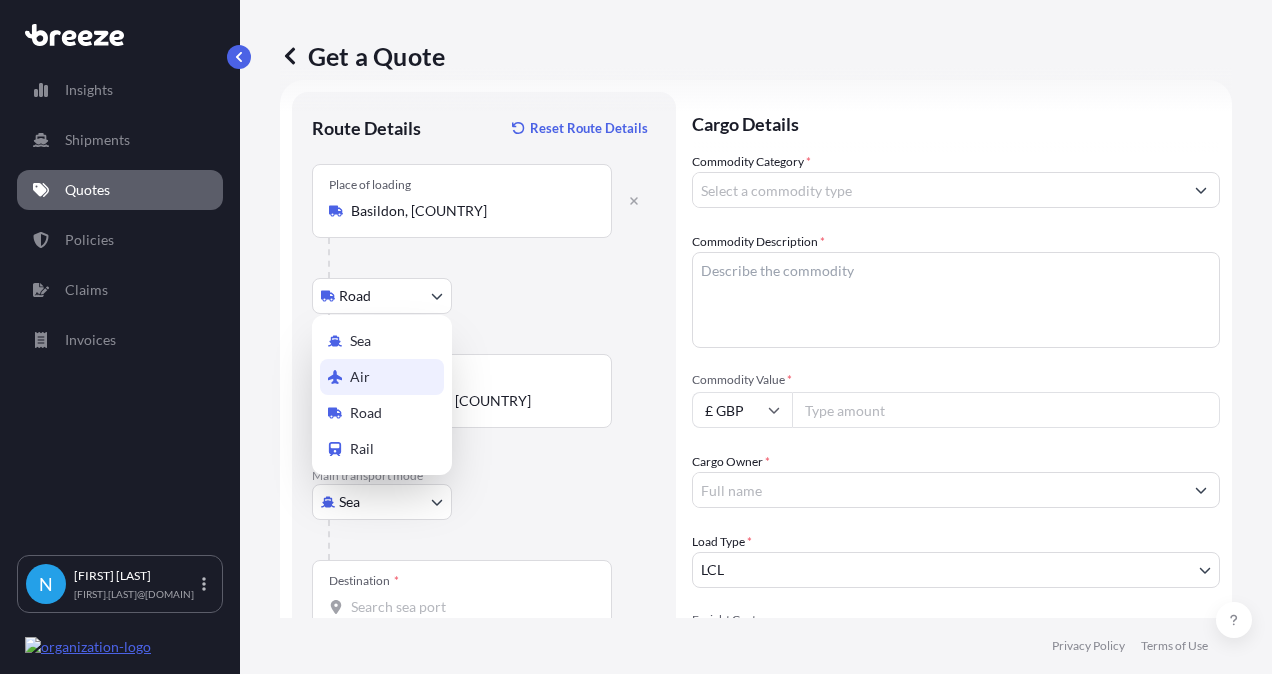 click on "Air" at bounding box center [360, 377] 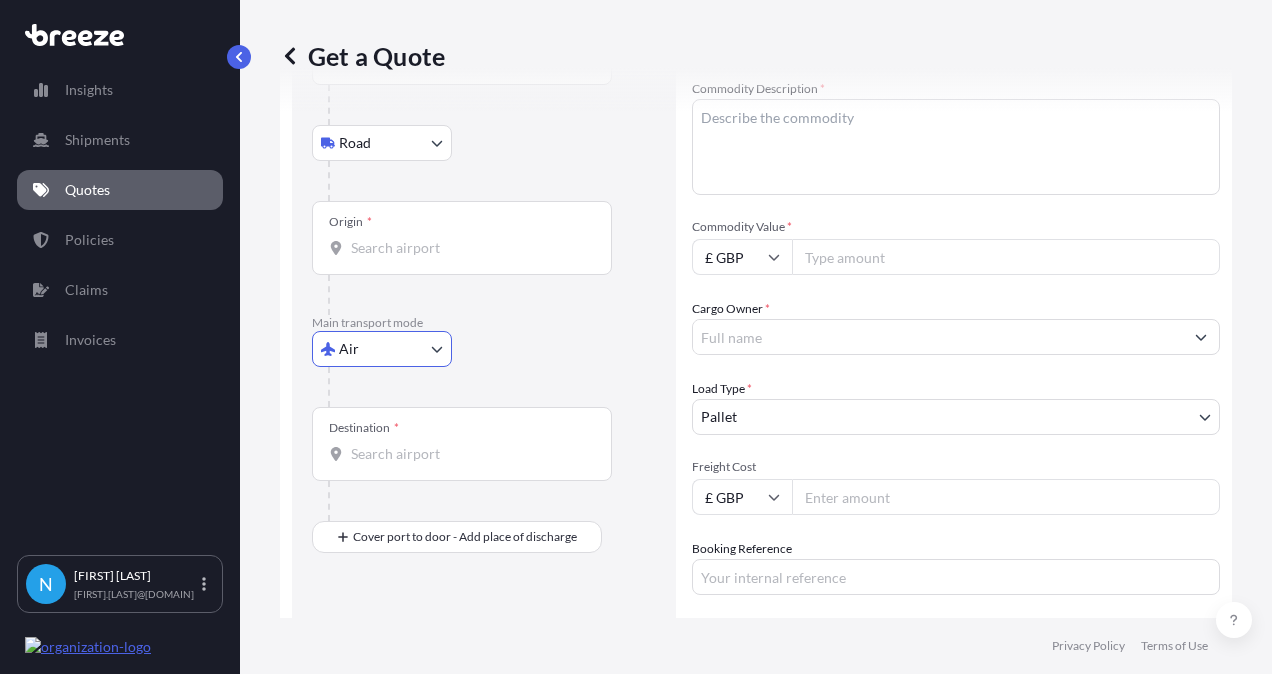 scroll, scrollTop: 232, scrollLeft: 0, axis: vertical 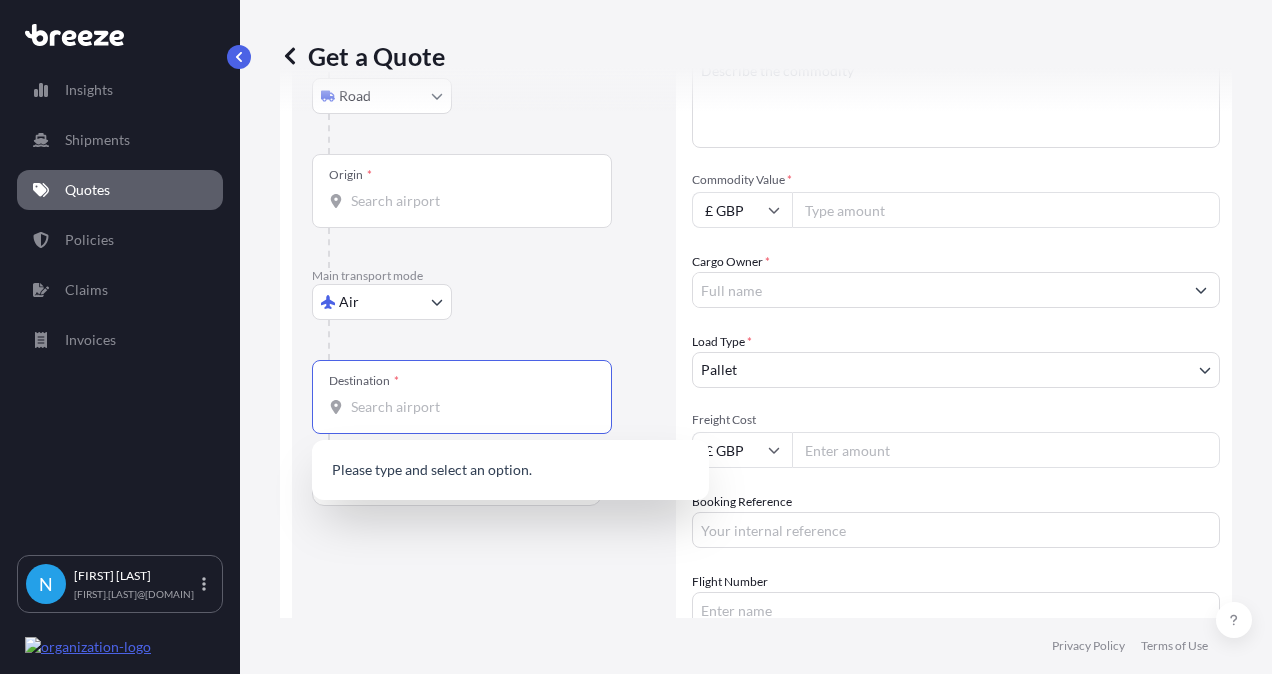 click on "Destination *" at bounding box center (469, 407) 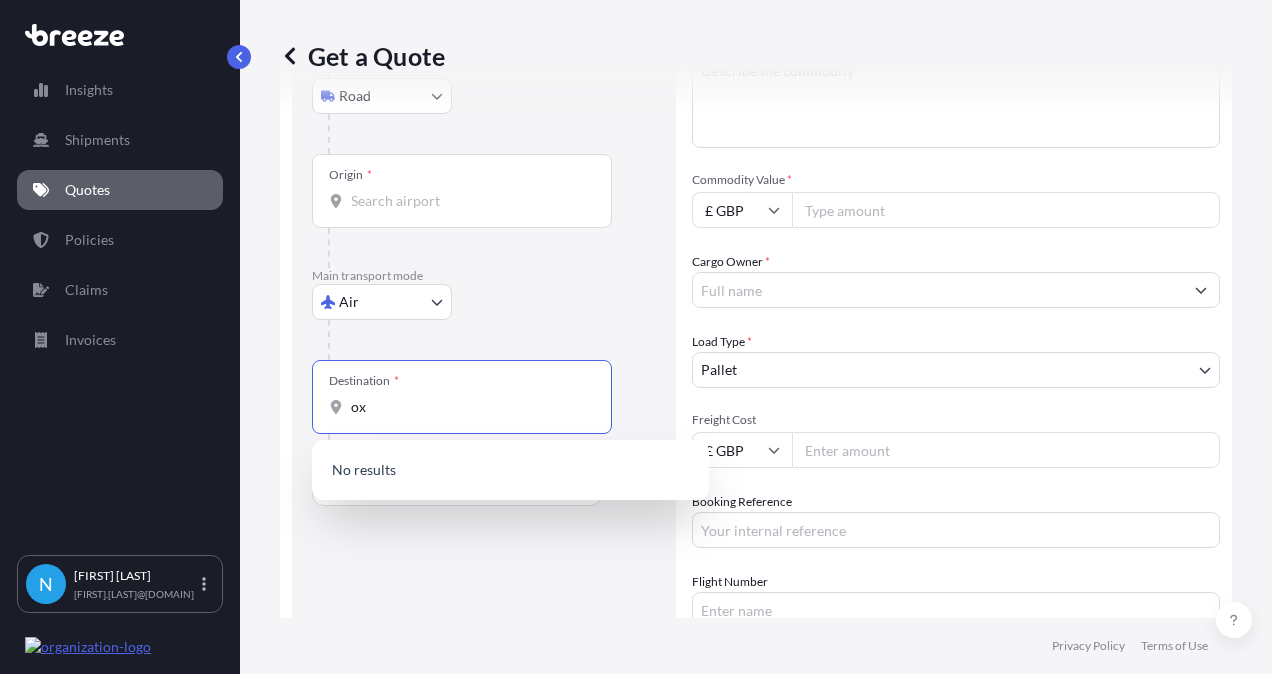 type on "o" 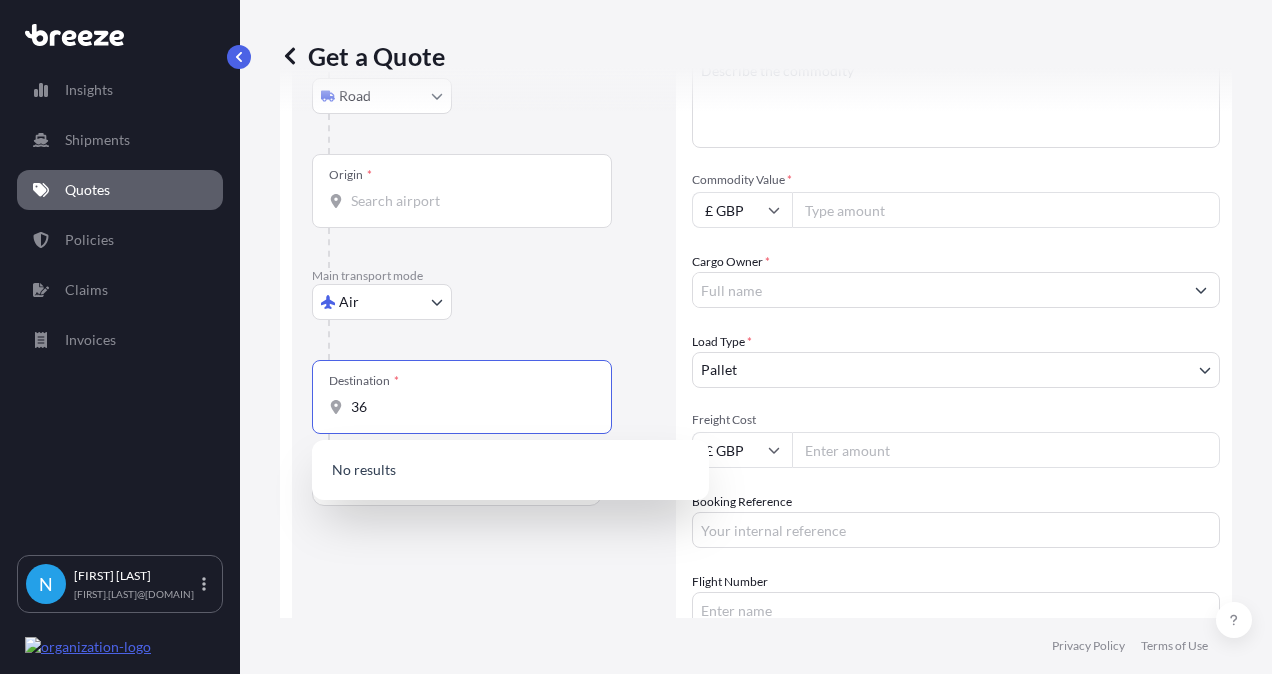 type on "3" 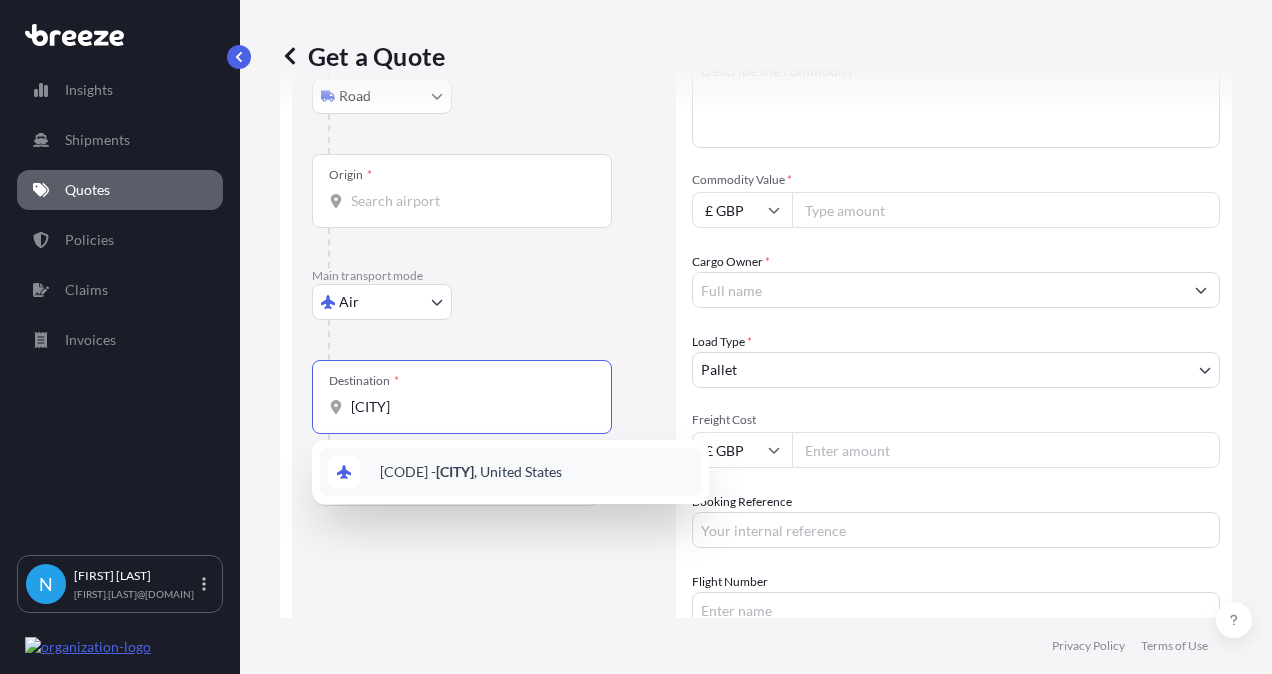 click on "[CODE] -  [CITY] , [COUNTRY]" at bounding box center (471, 472) 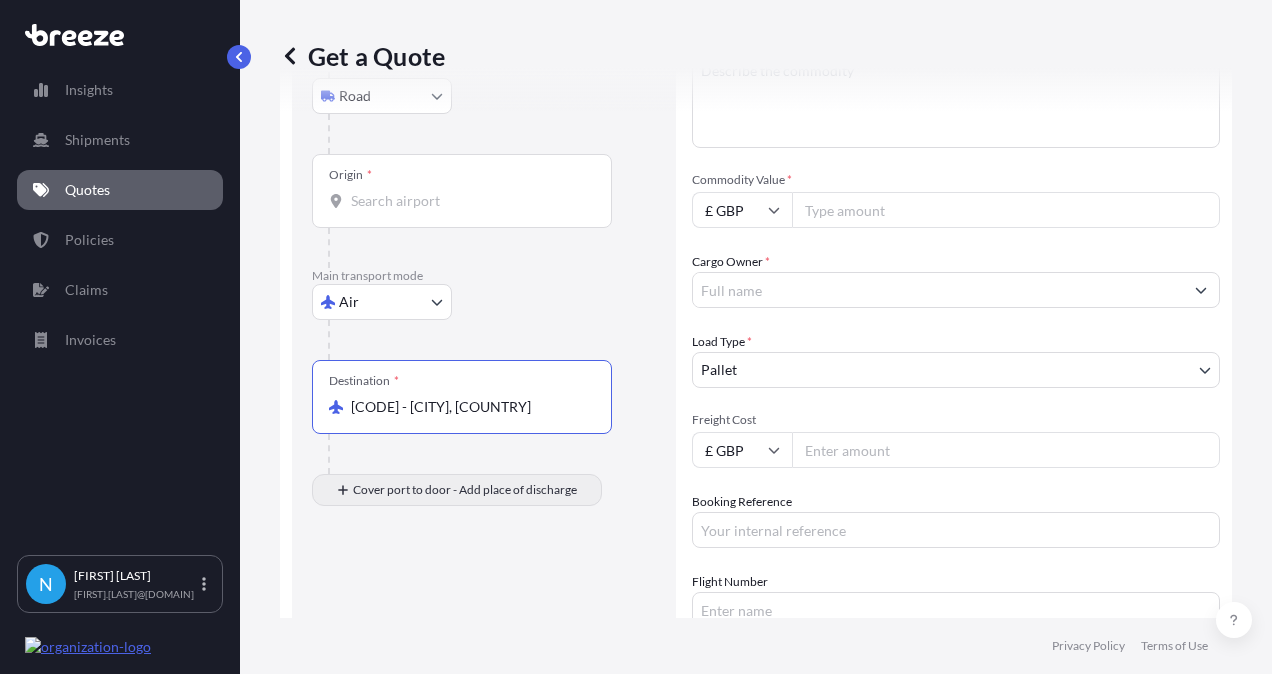 type on "[CODE] - [CITY], [COUNTRY]" 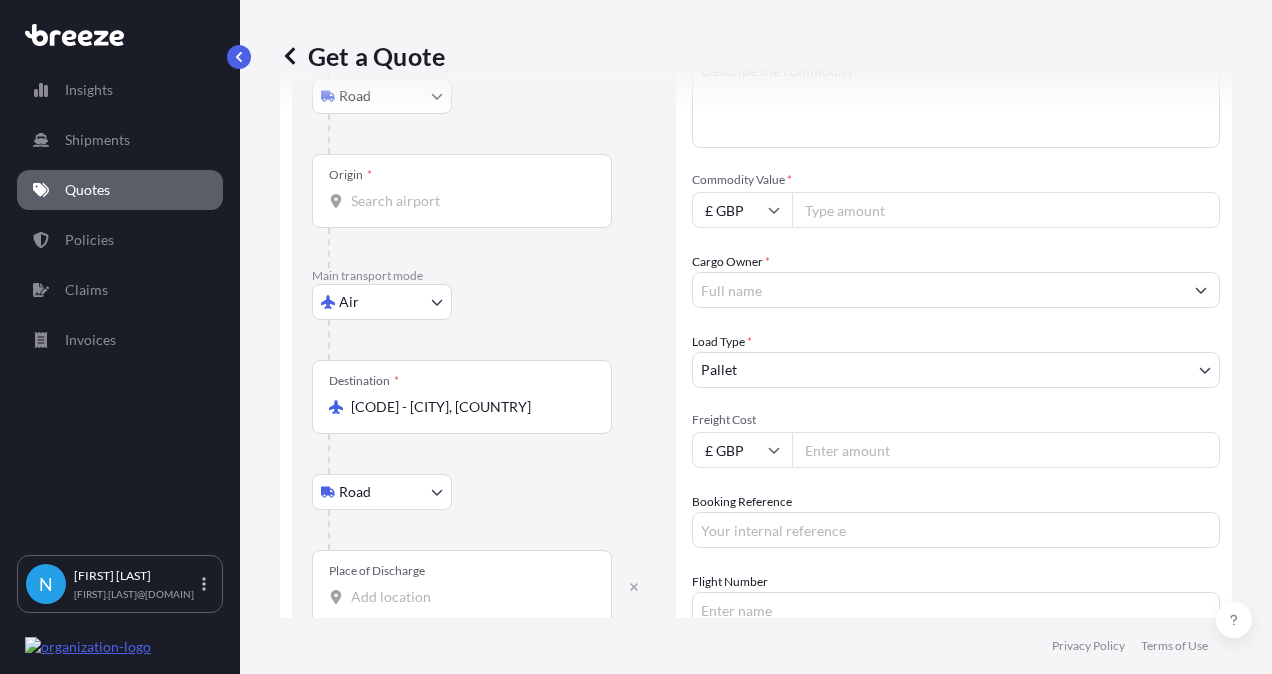 click on "Place of Discharge" at bounding box center [469, 597] 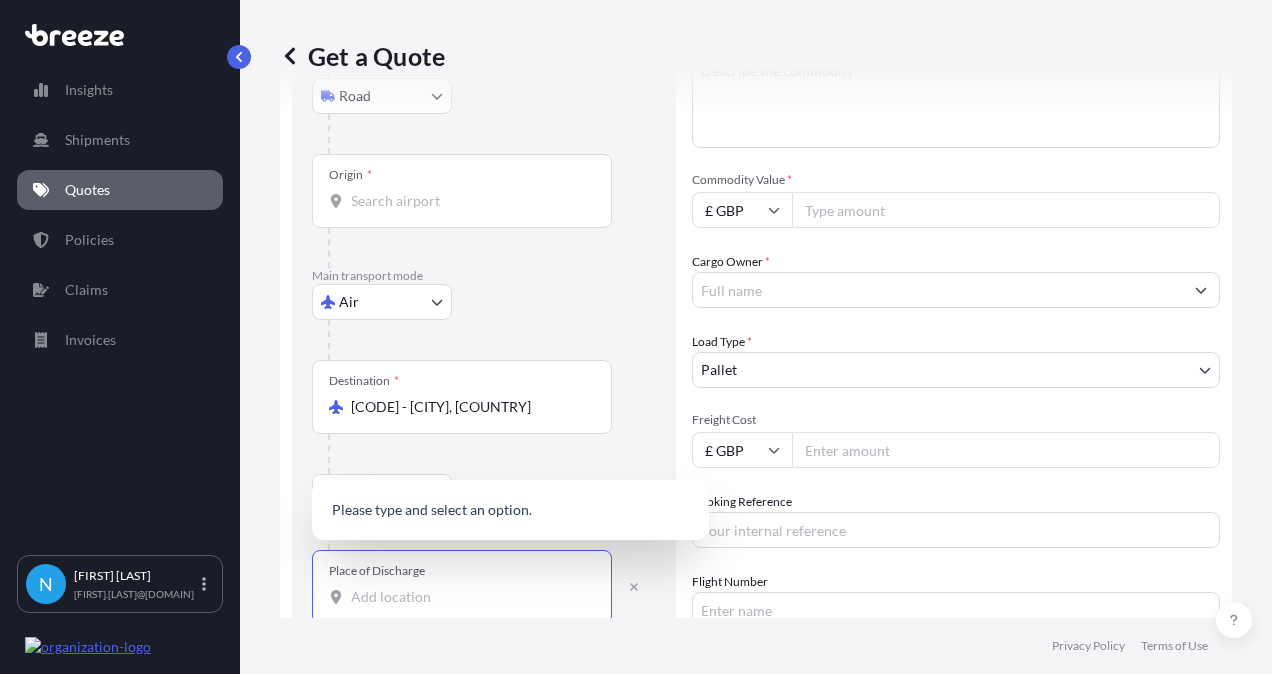 type on "s" 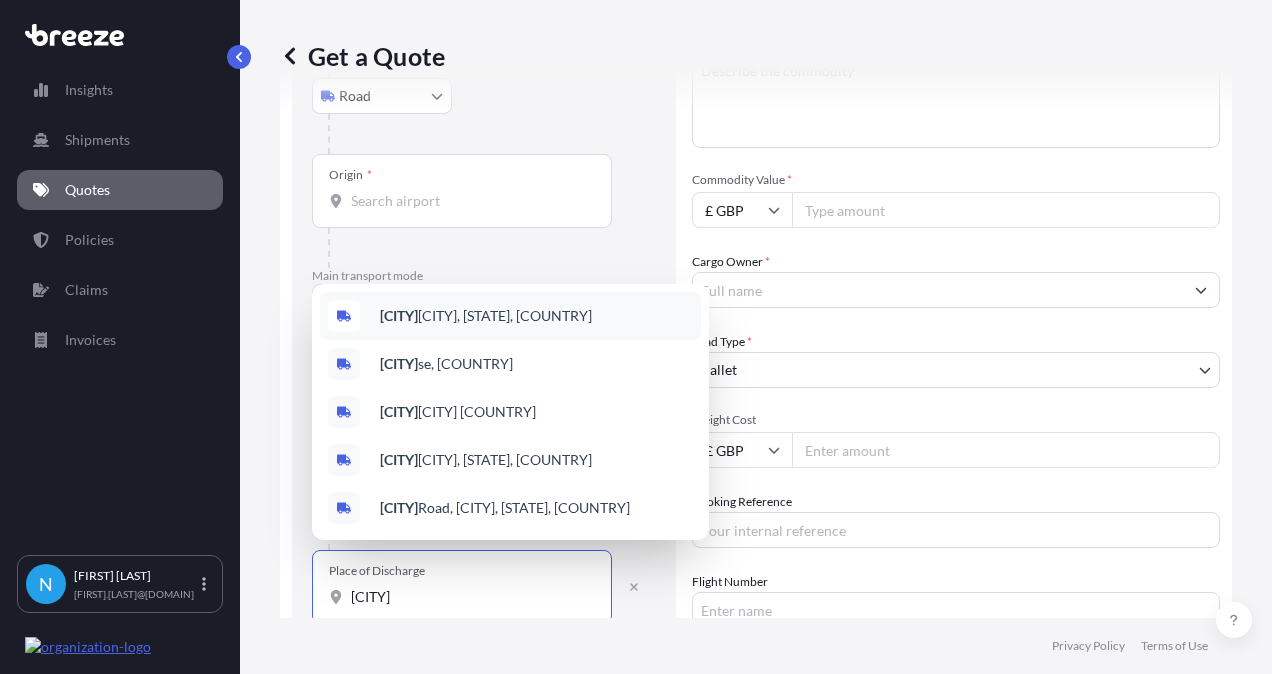 click on "[CITY], [STATE], [COUNTRY]" at bounding box center [486, 316] 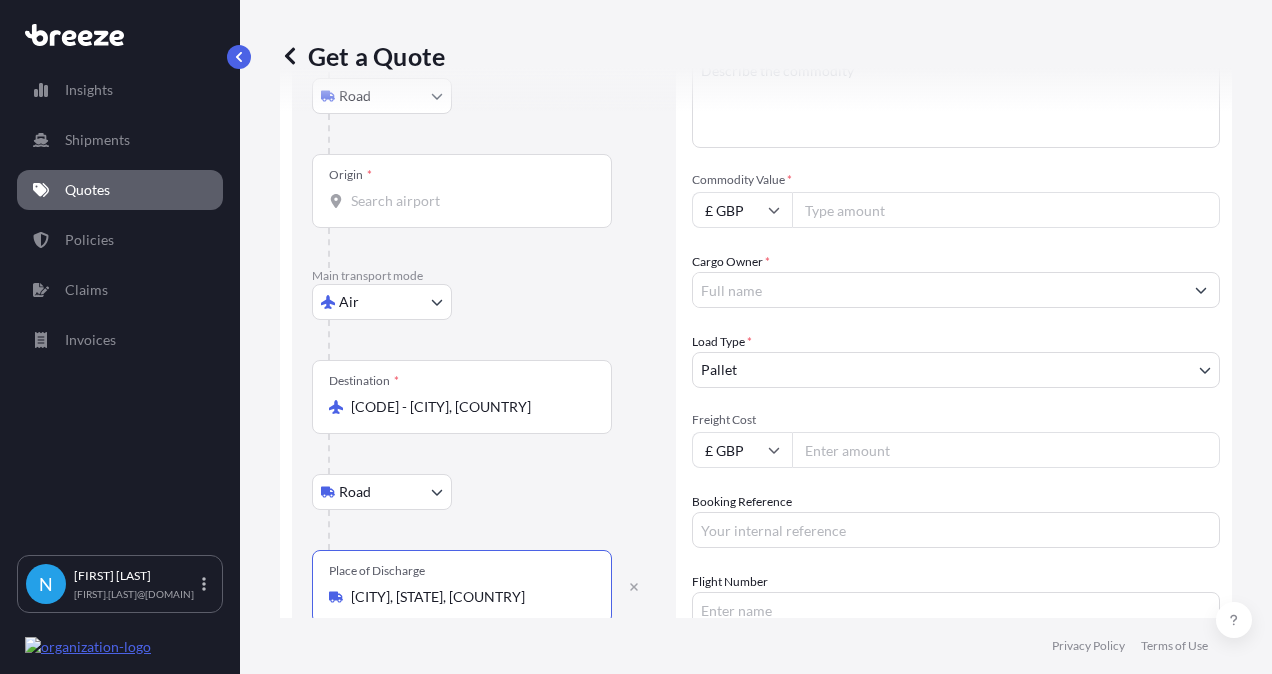 type on "[CITY], [STATE], [COUNTRY]" 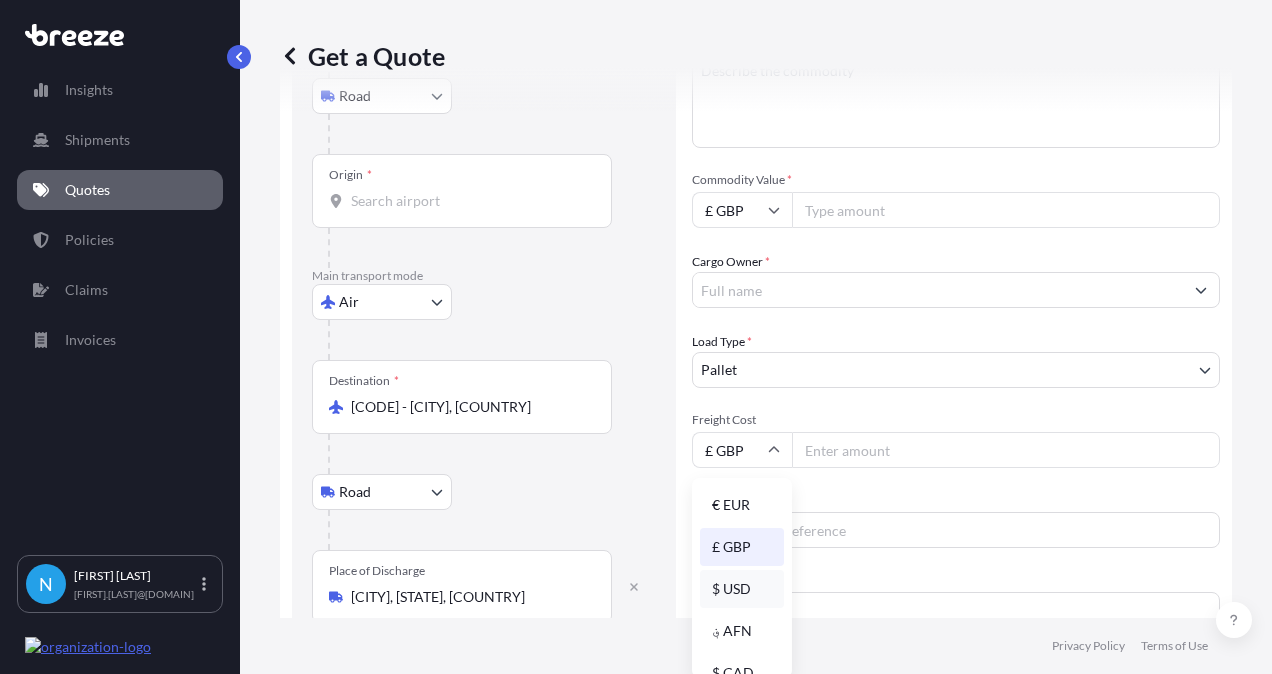 click on "$ USD" at bounding box center (742, 589) 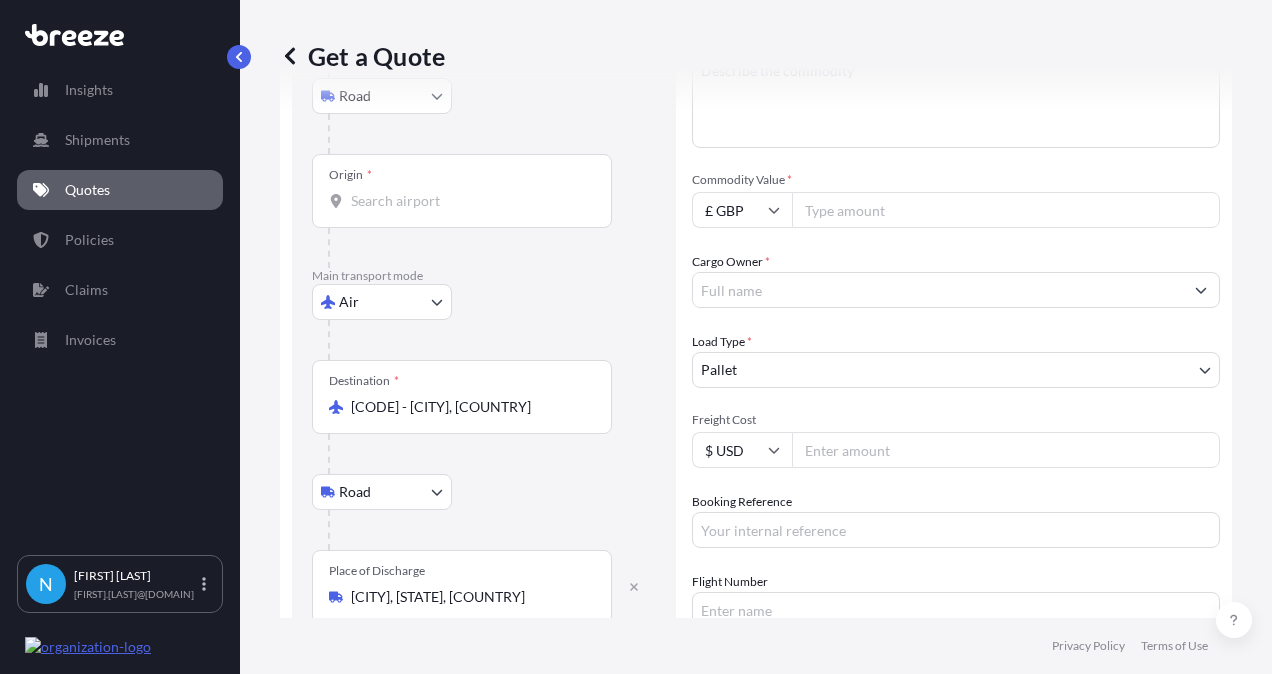 click on "Freight Cost" at bounding box center [1006, 450] 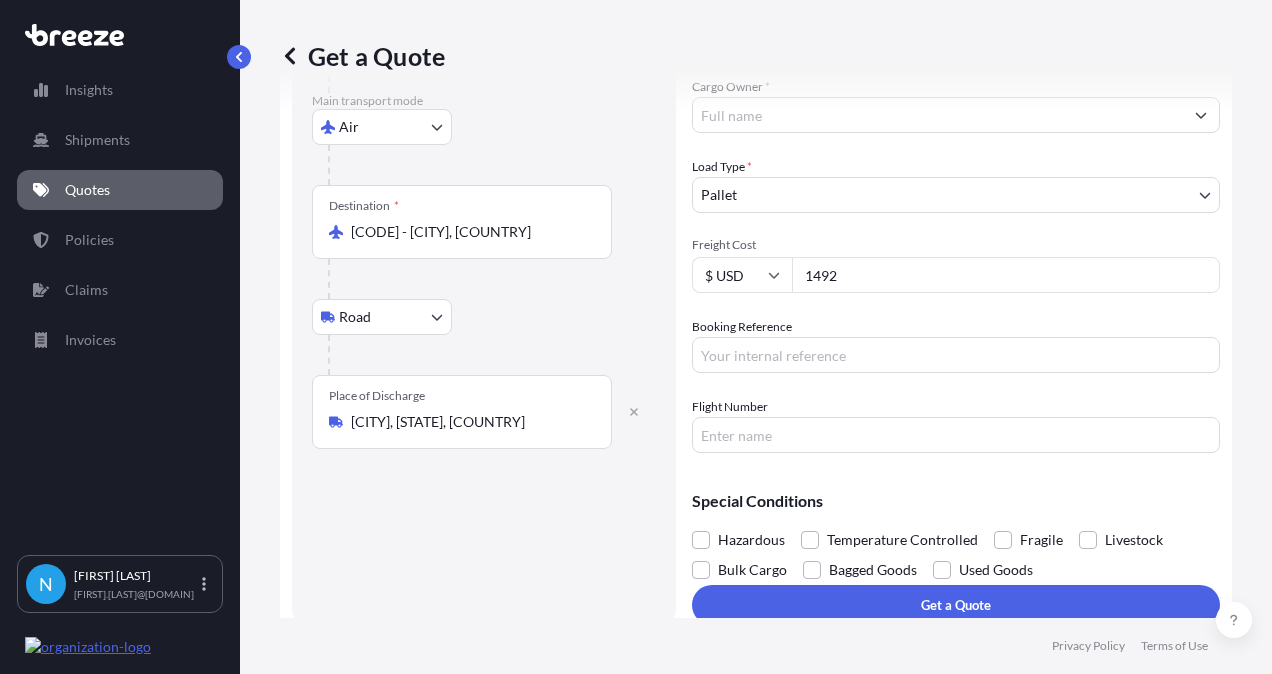 scroll, scrollTop: 426, scrollLeft: 0, axis: vertical 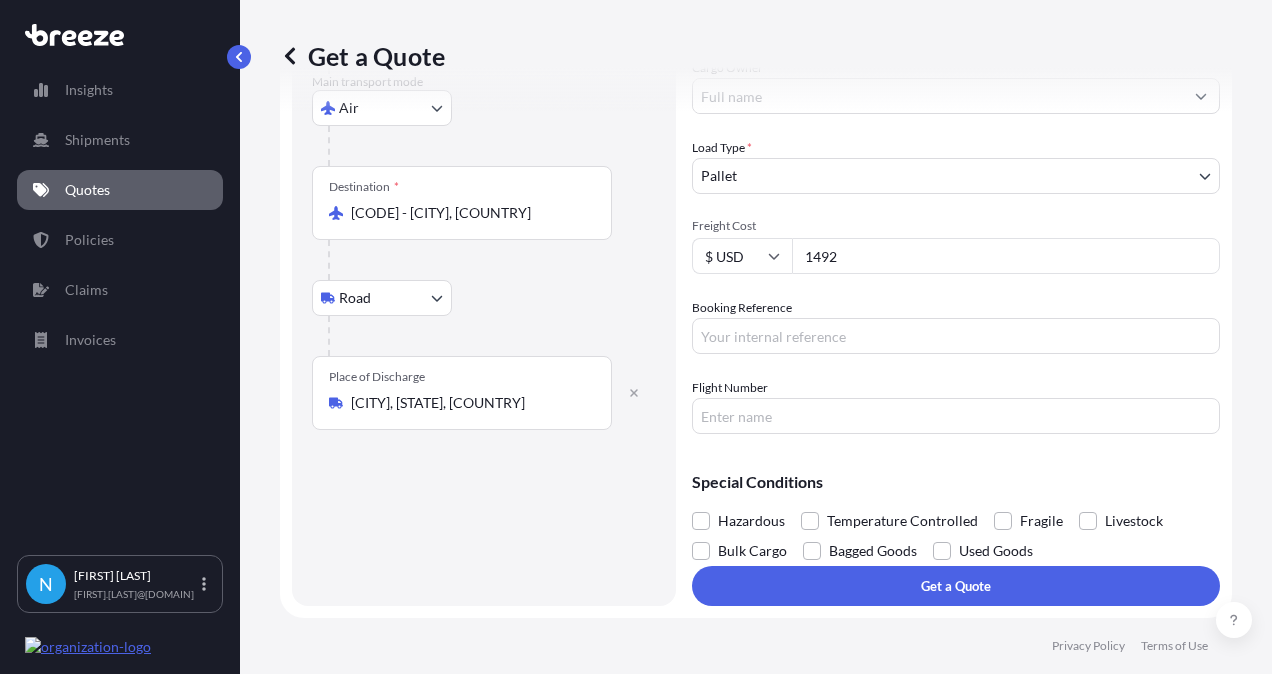 type on "1492" 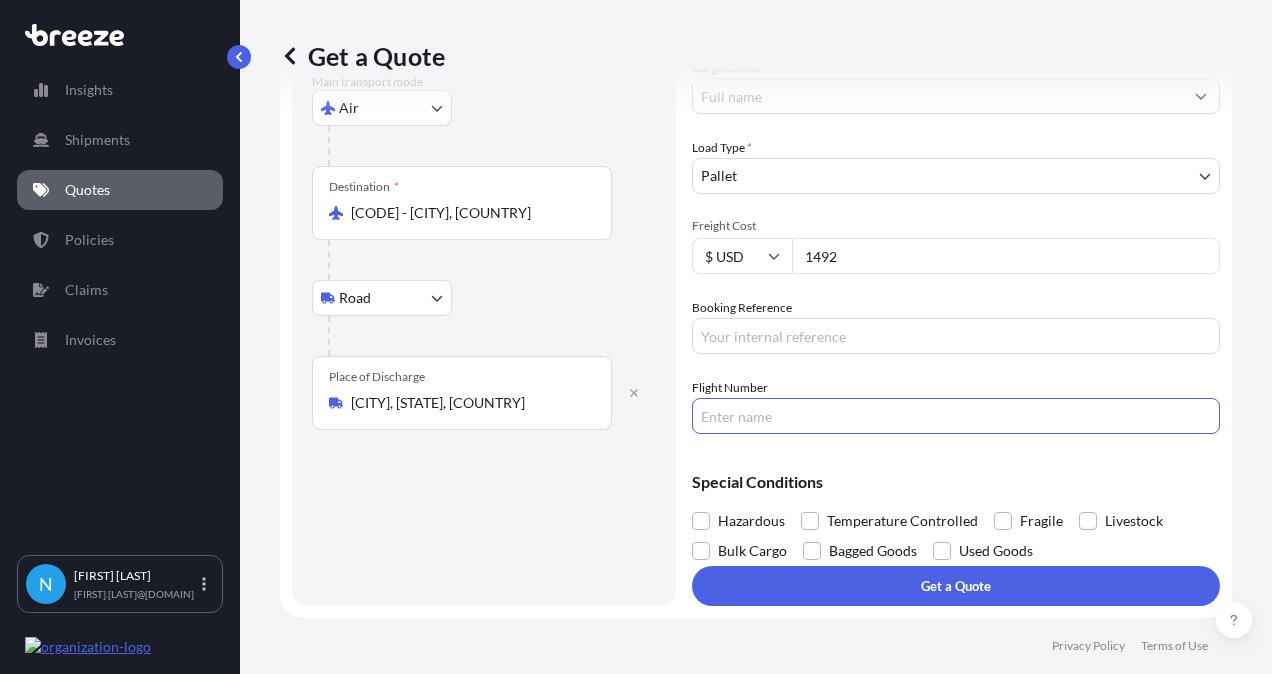 click on "Flight Number" at bounding box center [956, 416] 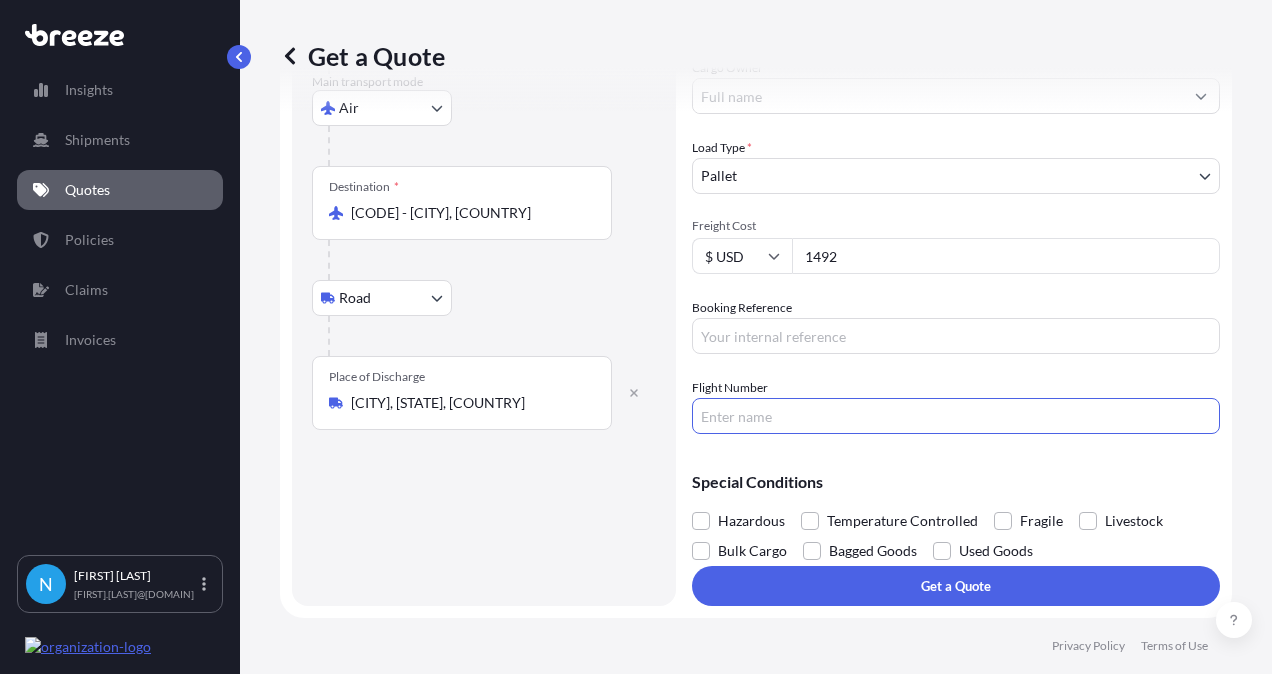 click on "Route Details Reset Route Details Place of loading Road Road Rail Origin * Main transport mode Air Sea Air Road Rail Destination * [CODE] - [CITY], [COUNTRY] Road Road Rail Place of Discharge [CITY], [STATE], [COUNTRY]" at bounding box center [484, 152] 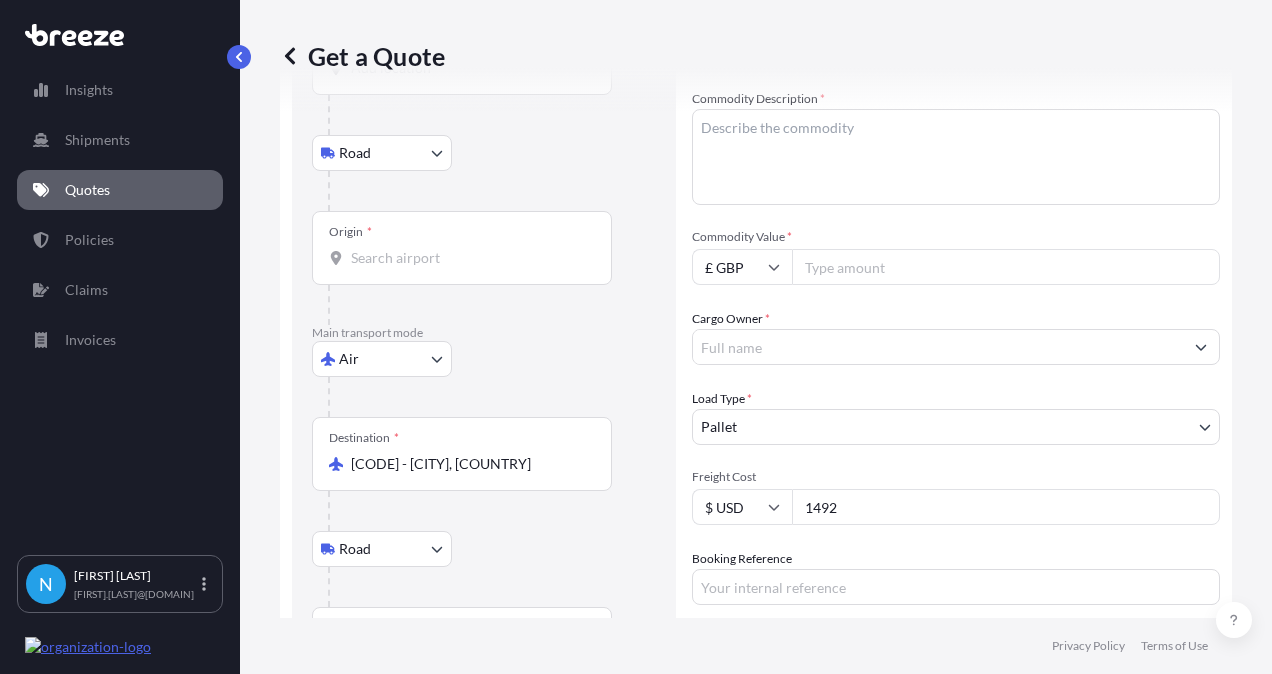 scroll, scrollTop: 126, scrollLeft: 0, axis: vertical 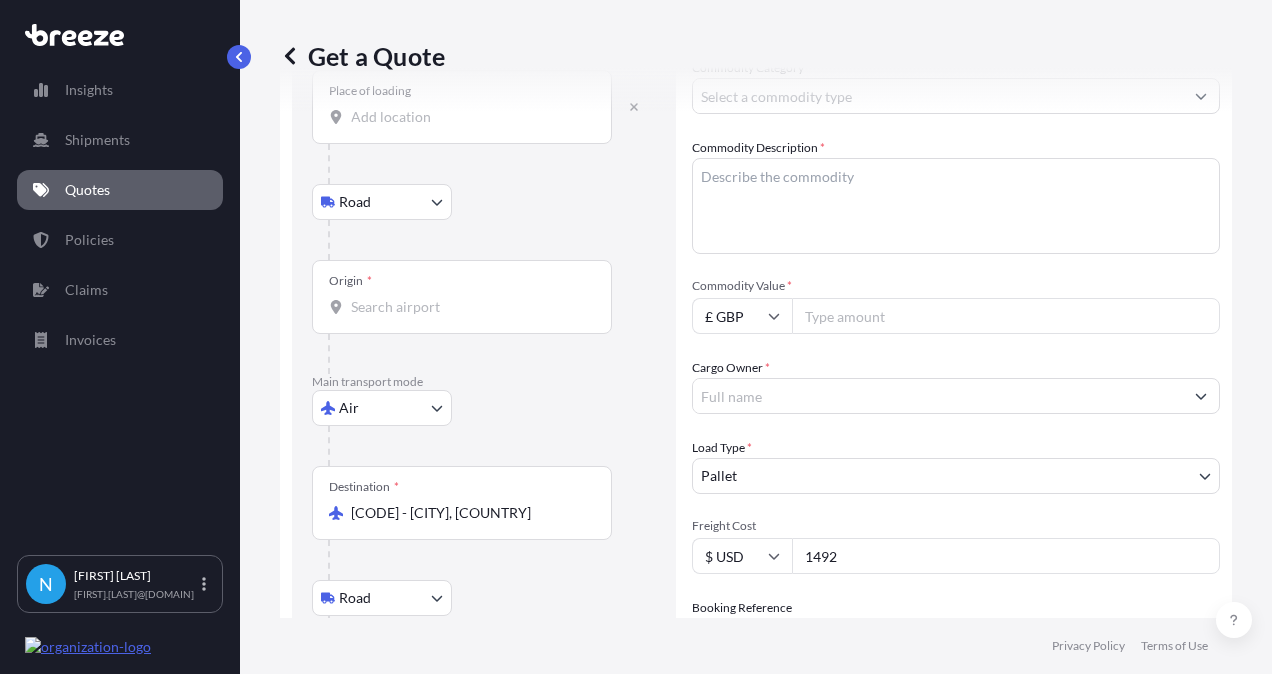 click on "Cargo Owner *" at bounding box center [938, 396] 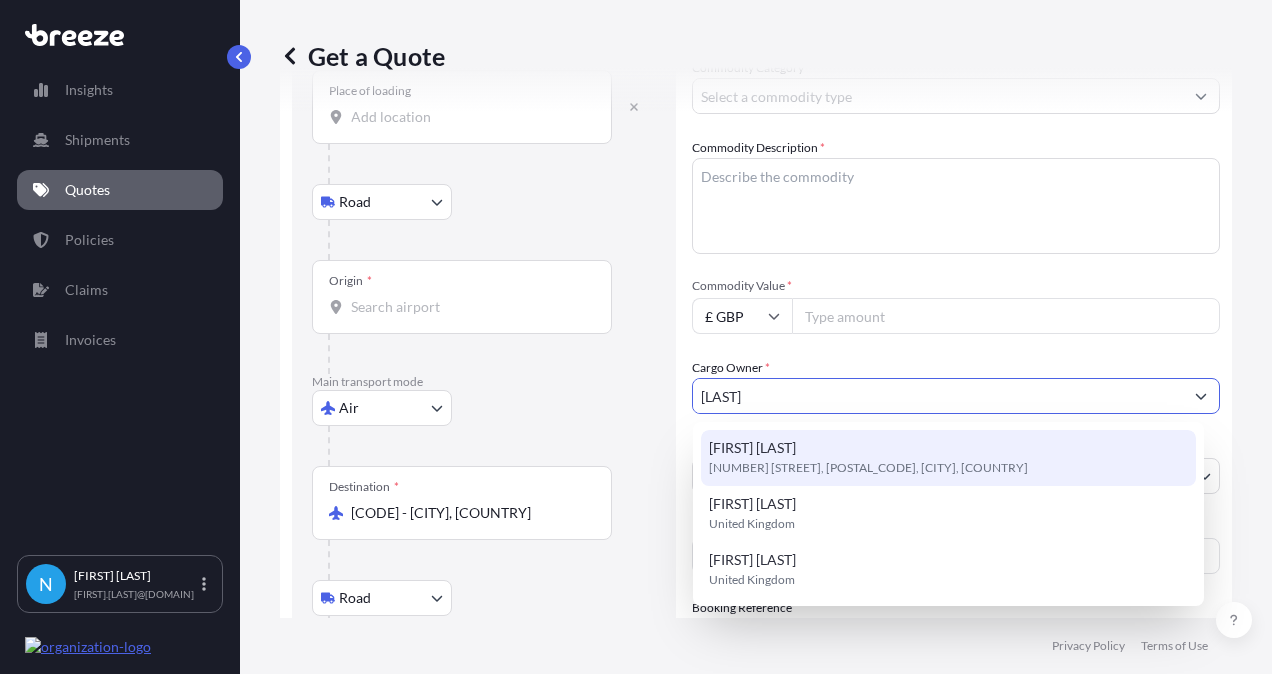 click on "[FIRST] [LAST]" at bounding box center (752, 448) 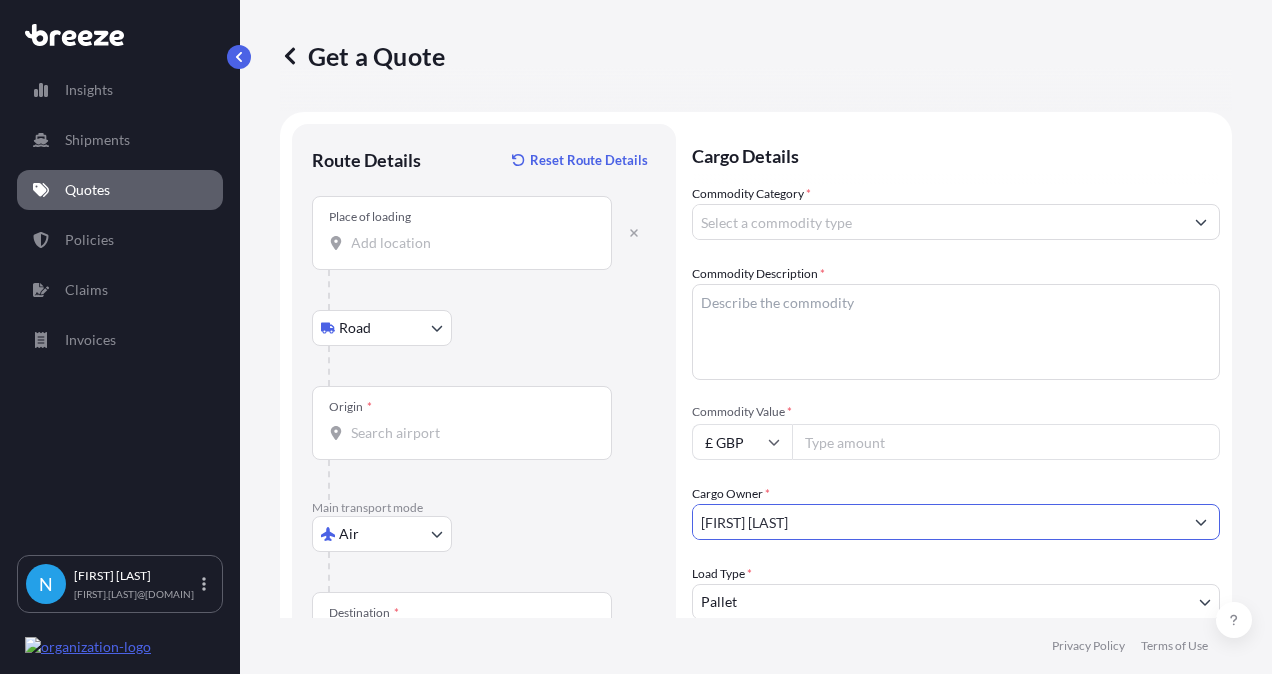 scroll, scrollTop: 0, scrollLeft: 0, axis: both 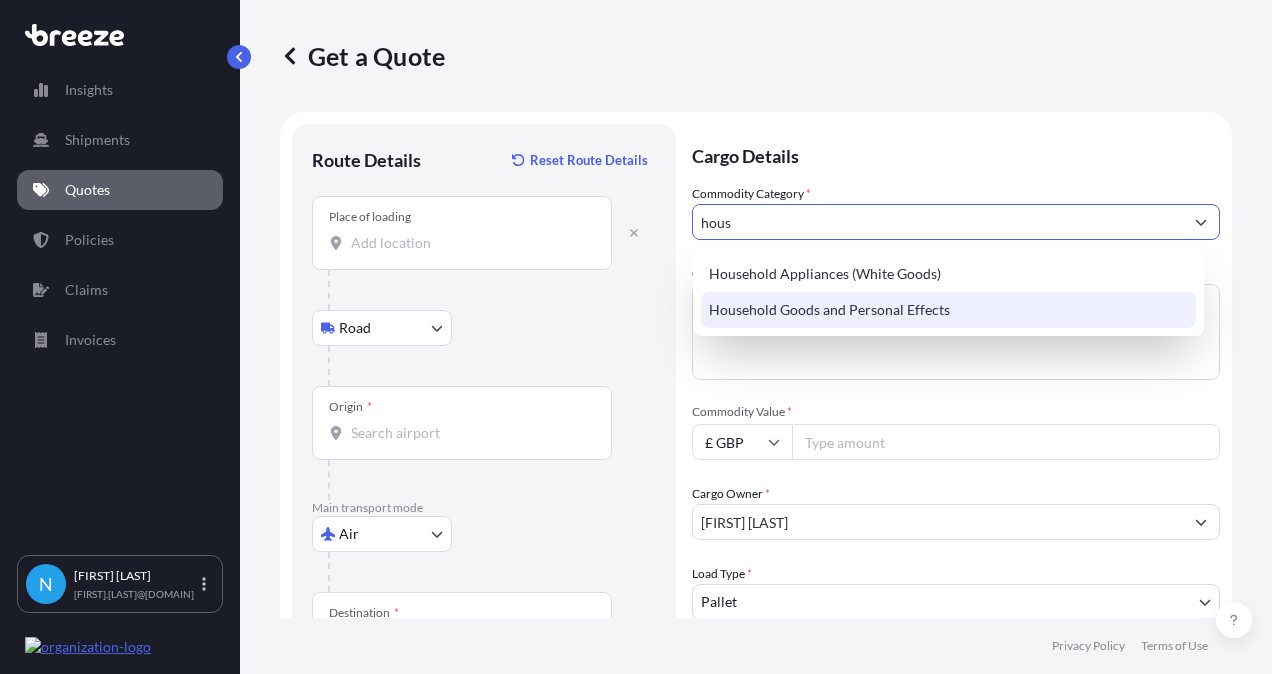 click on "Household Goods and Personal Effects" at bounding box center (948, 310) 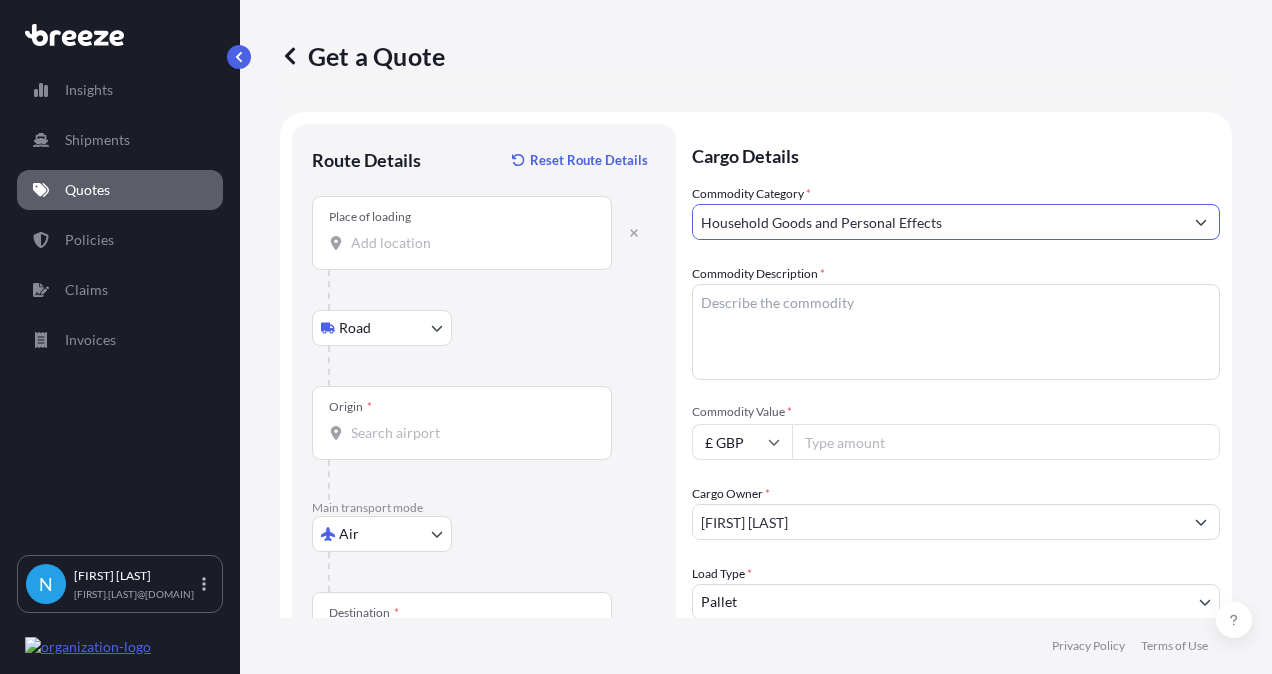 type on "Household Goods and Personal Effects" 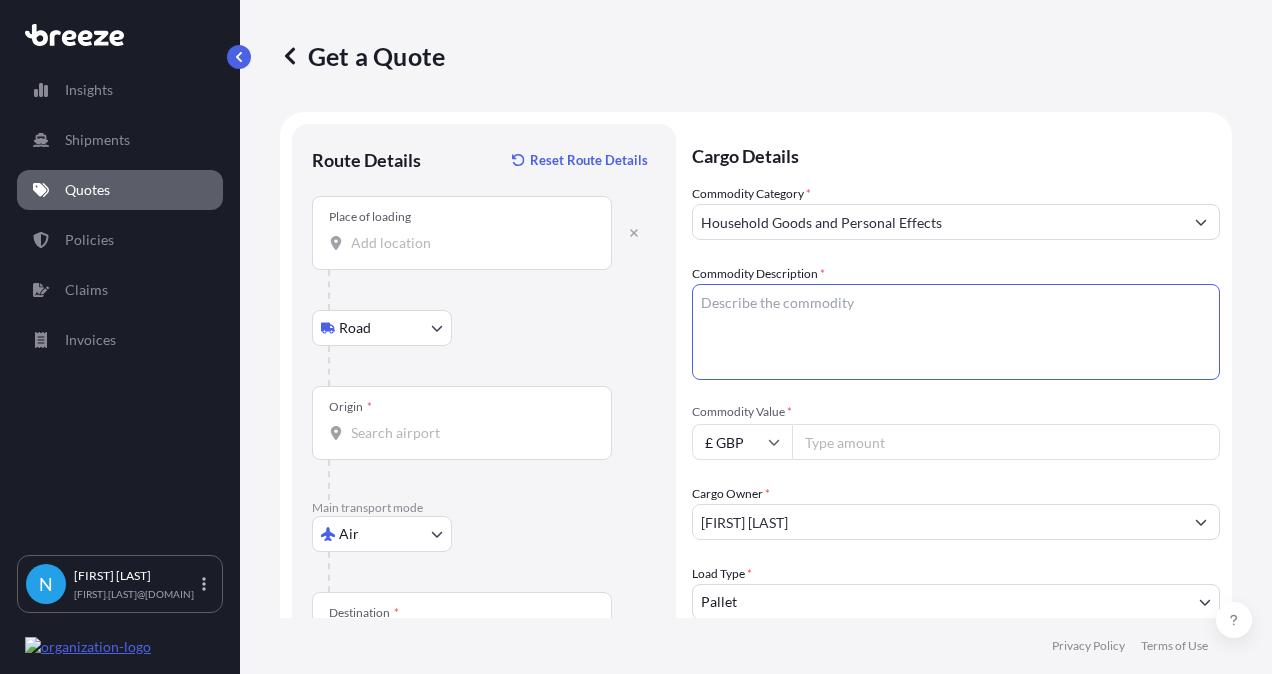 click on "Commodity Description *" at bounding box center [956, 332] 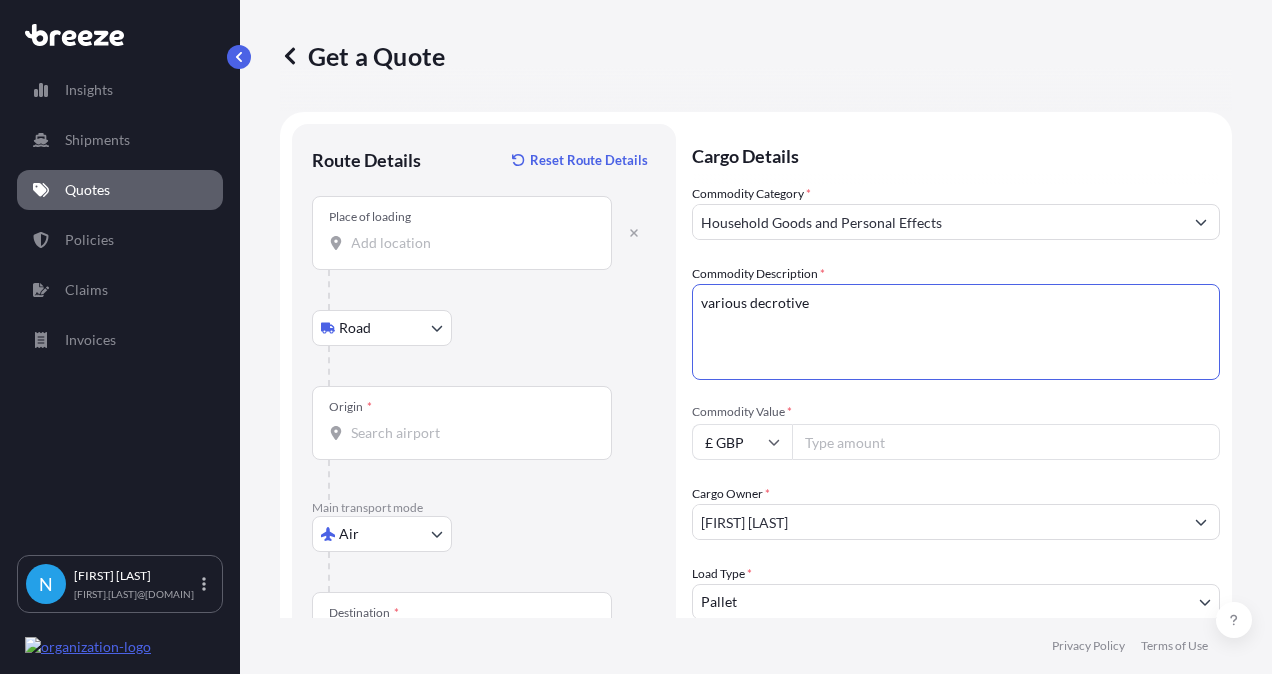 click on "various decrotive" at bounding box center (956, 332) 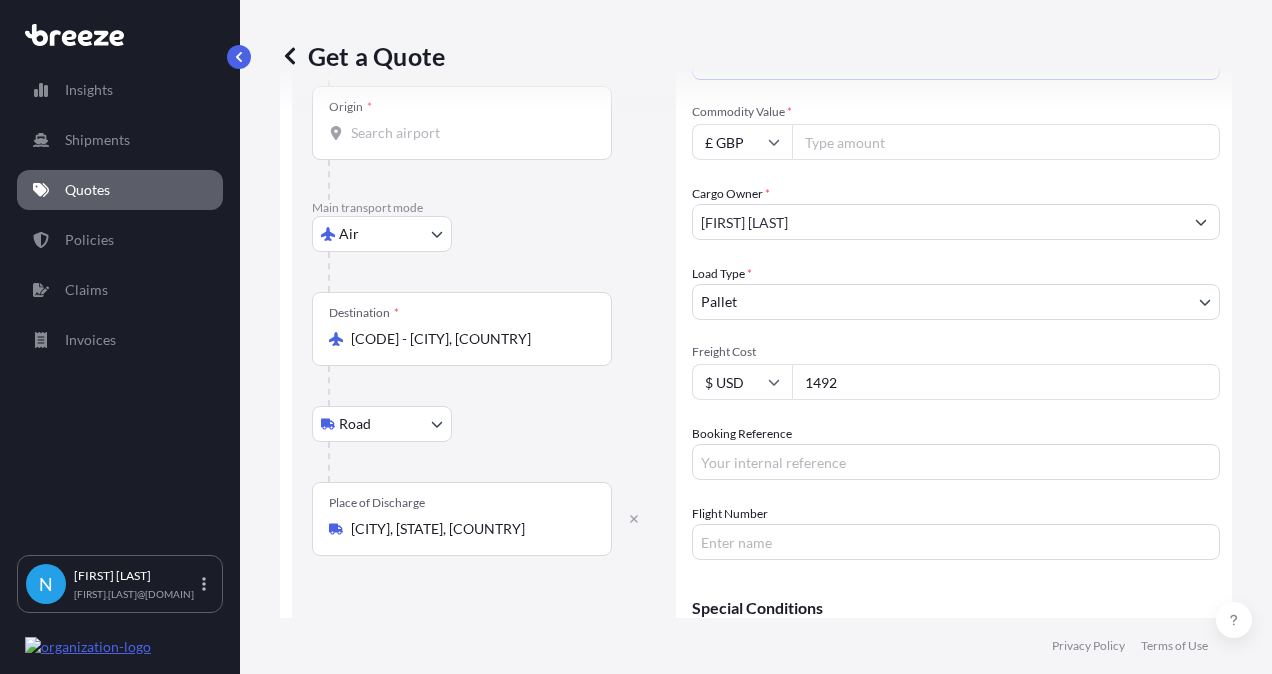 scroll, scrollTop: 200, scrollLeft: 0, axis: vertical 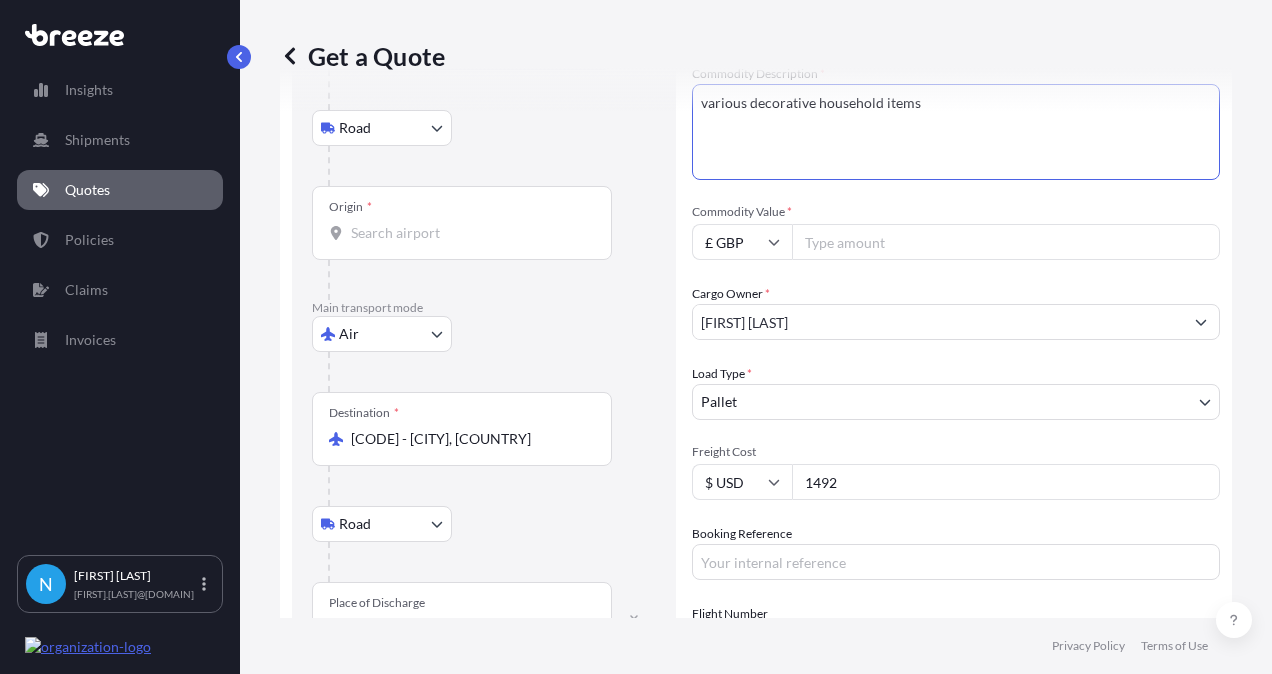 type on "various decorative household items" 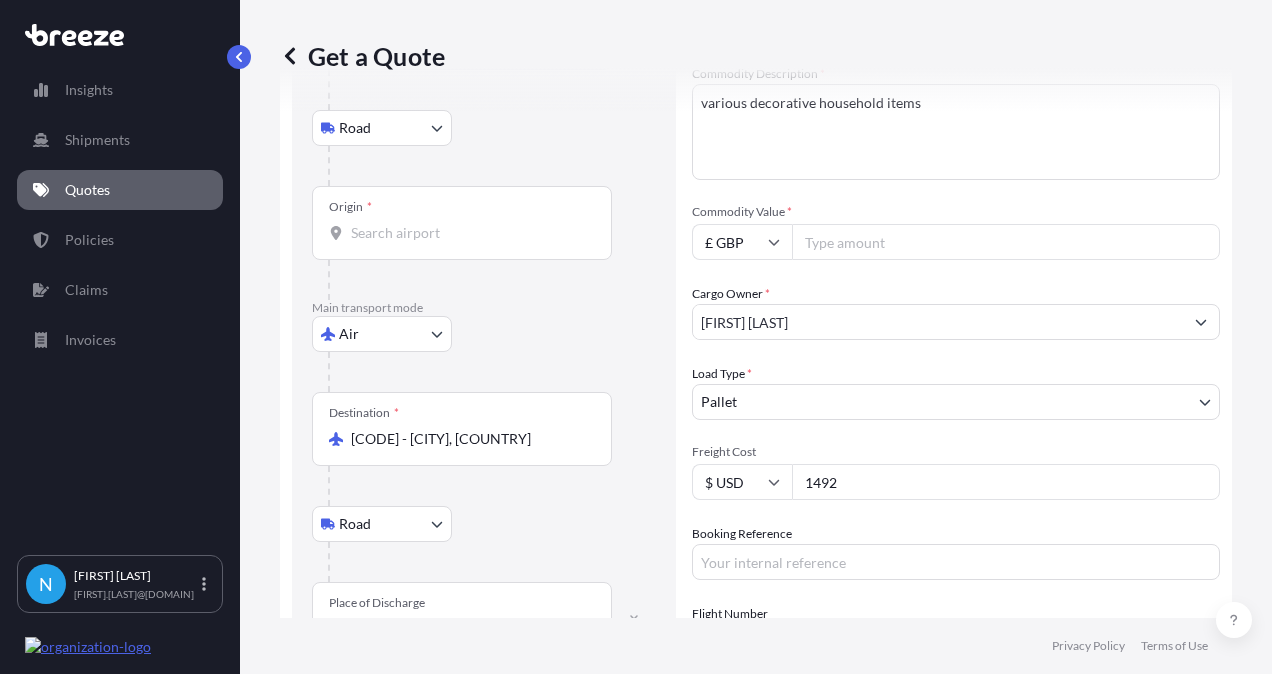 click on "£ GBP" at bounding box center [742, 242] 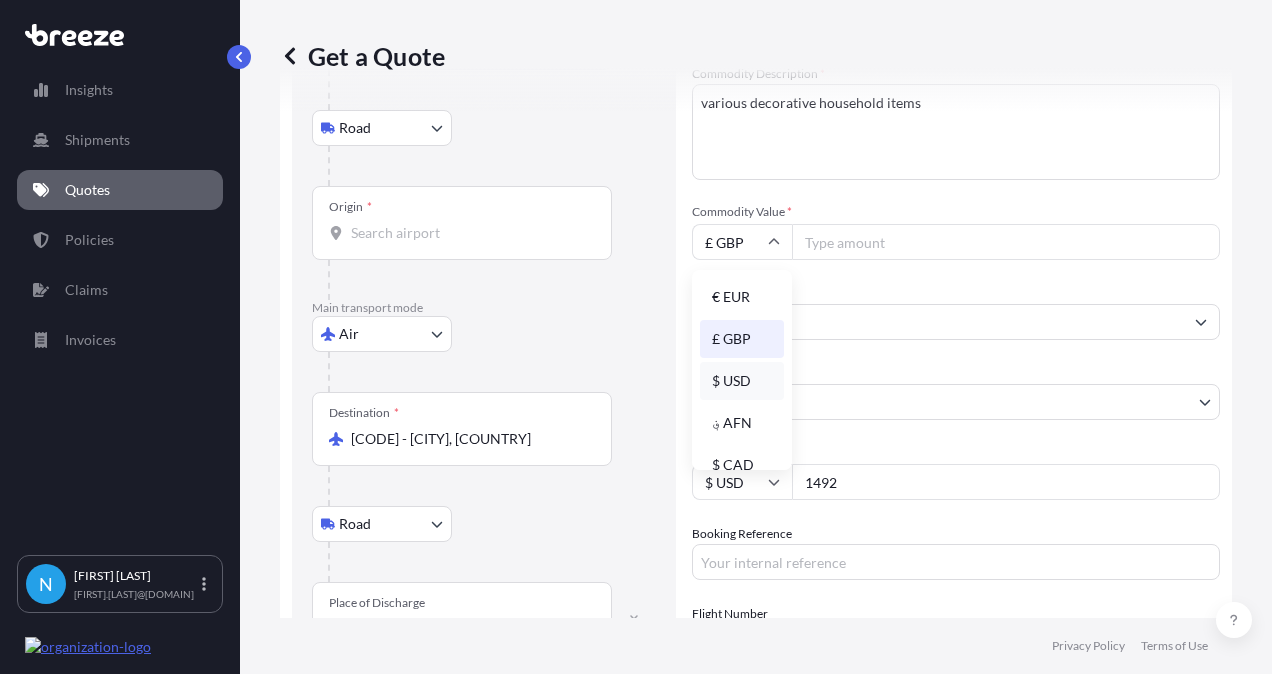 click on "$ USD" at bounding box center [742, 381] 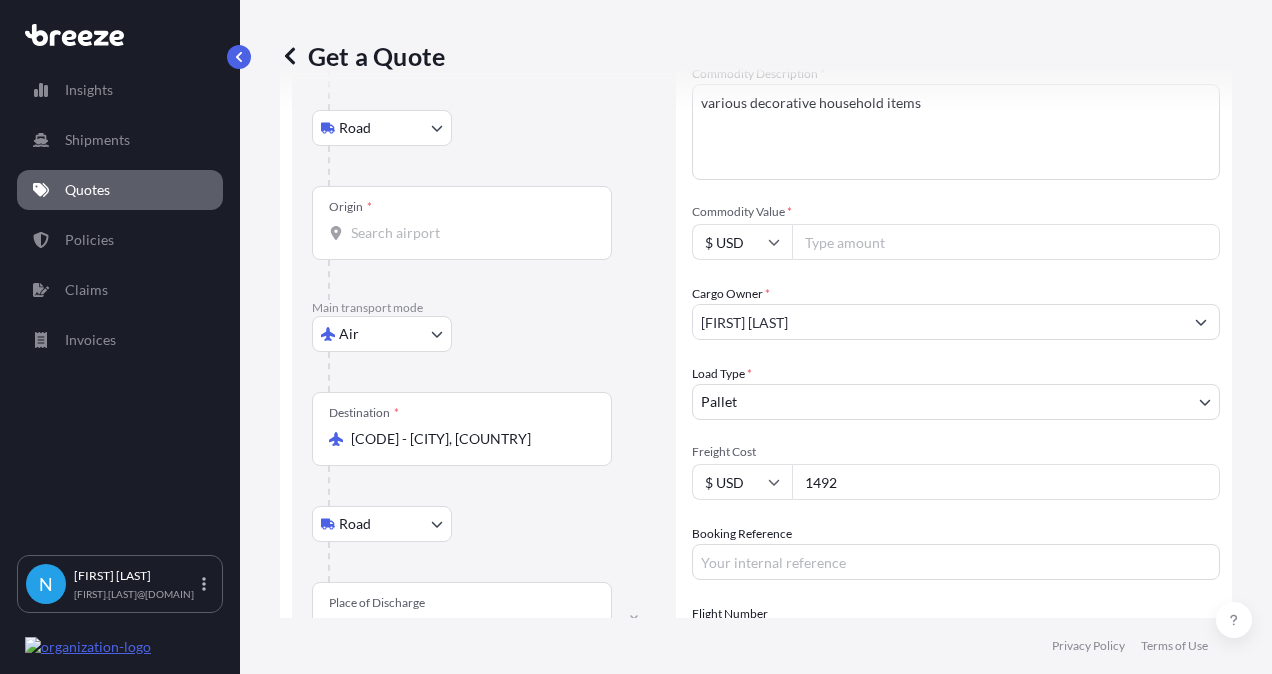 click on "Commodity Value   *" at bounding box center (1006, 242) 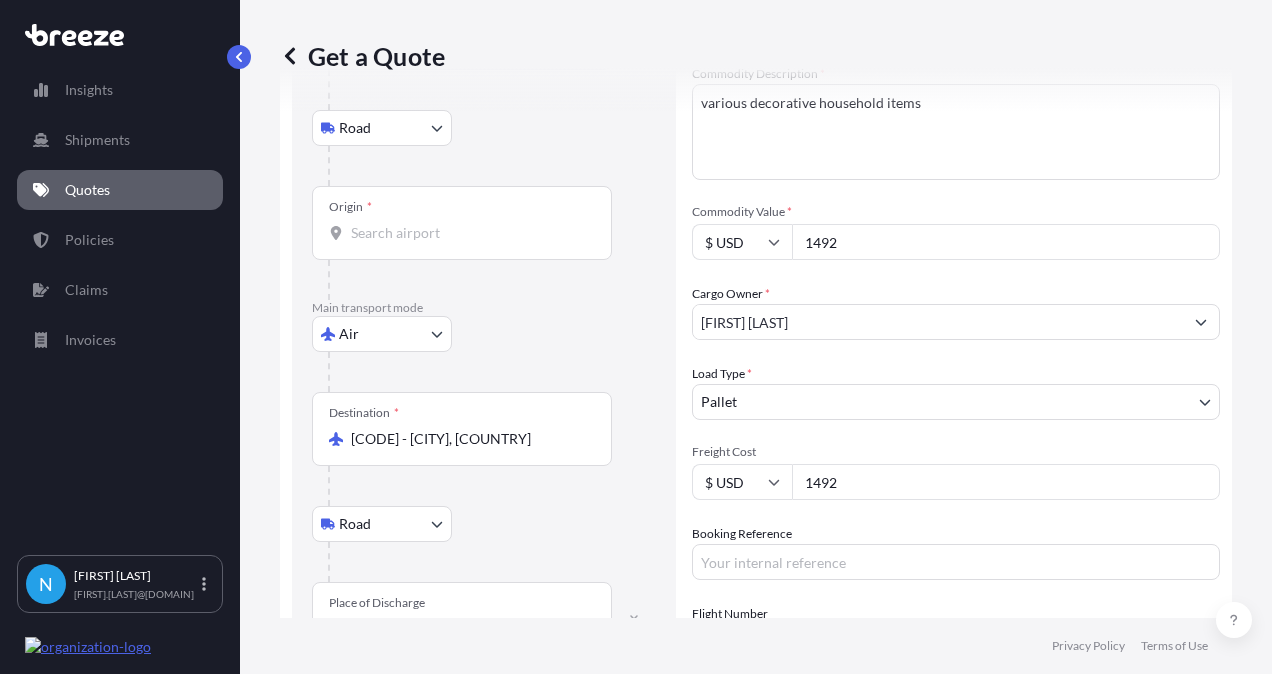 type on "1492" 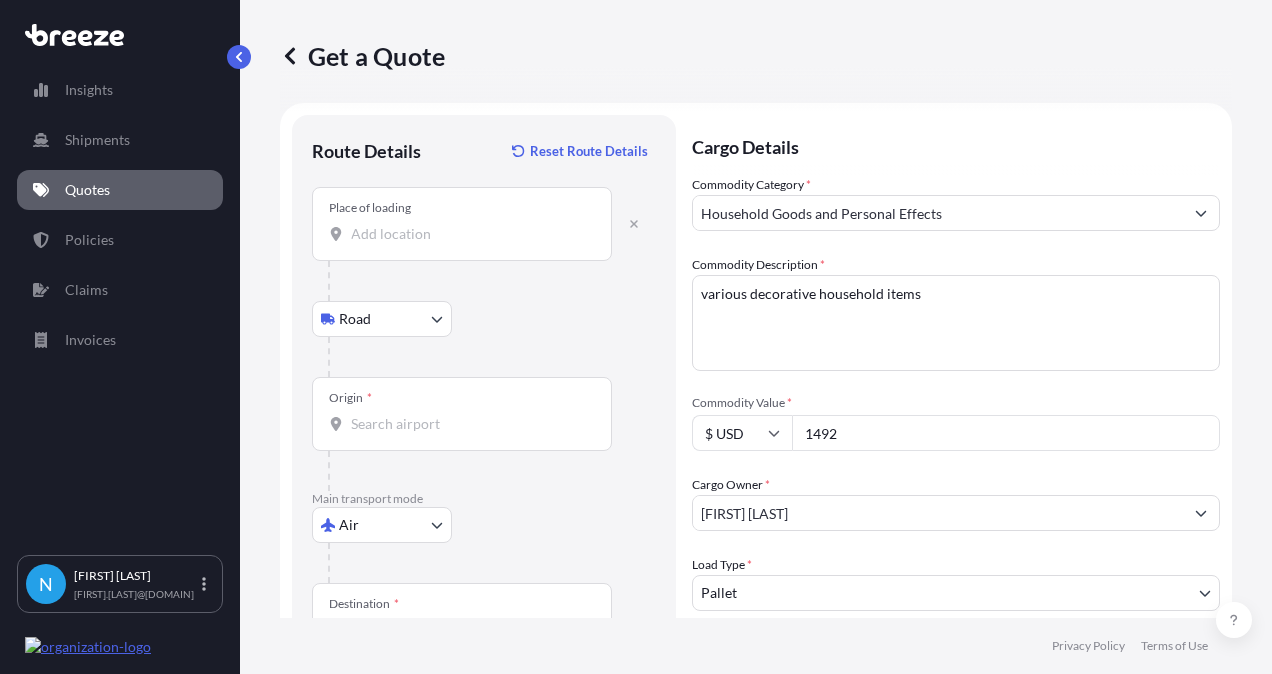 scroll, scrollTop: 0, scrollLeft: 0, axis: both 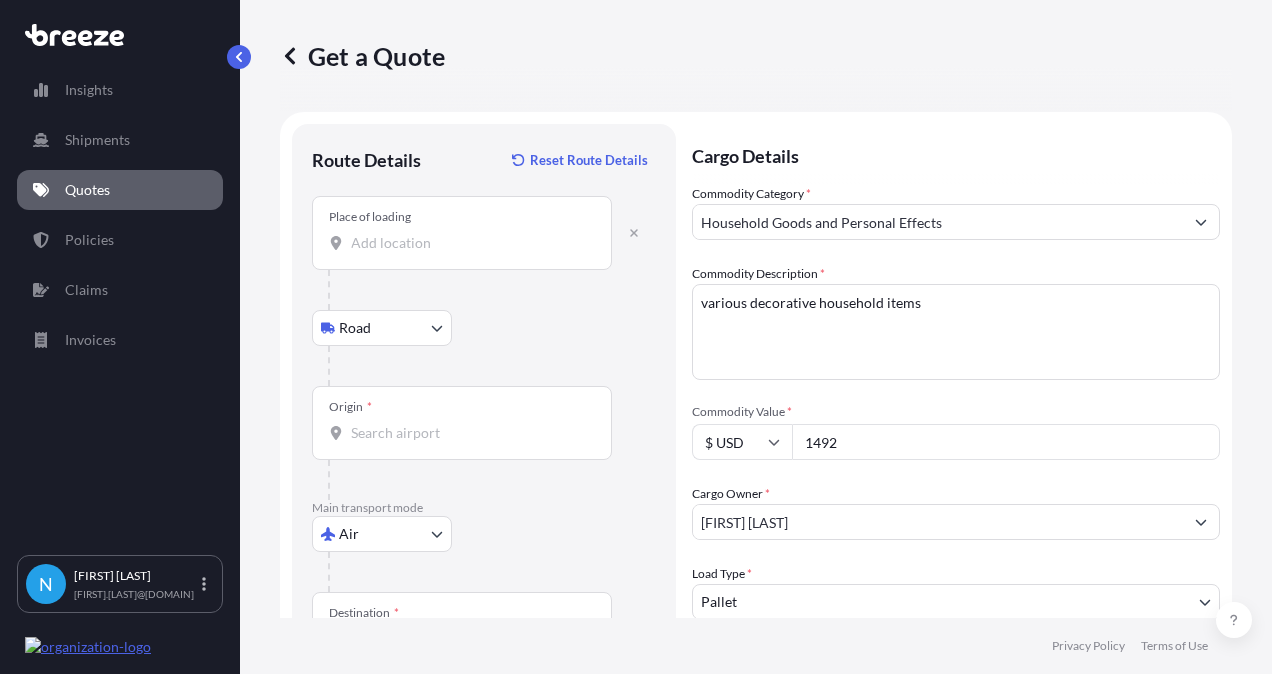 type on "565" 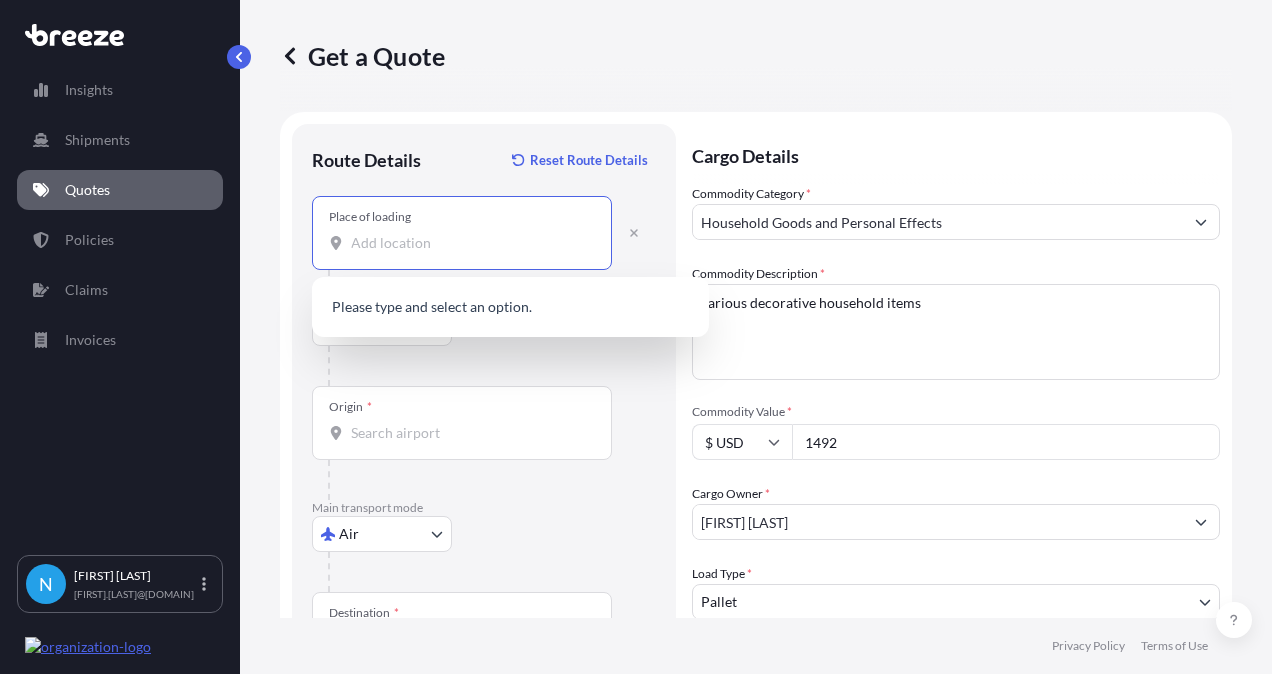 click on "Place of loading" at bounding box center [469, 243] 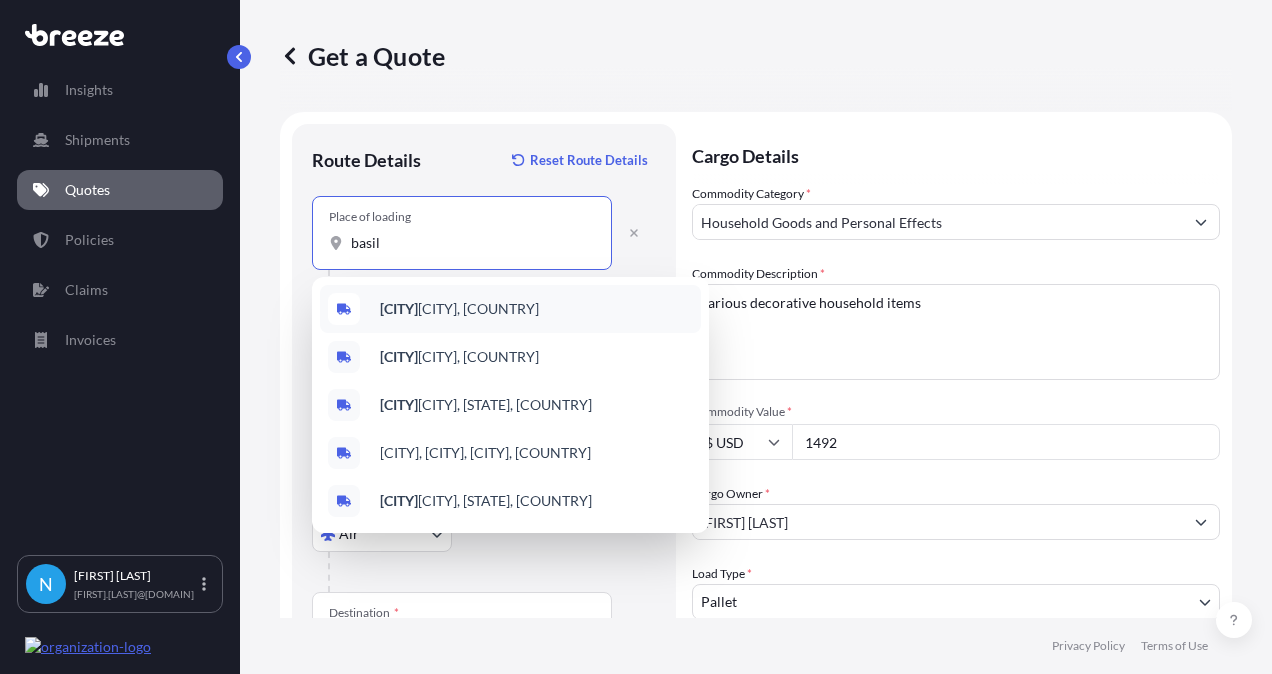 click on "[CITY], [COUNTRY]" at bounding box center [459, 309] 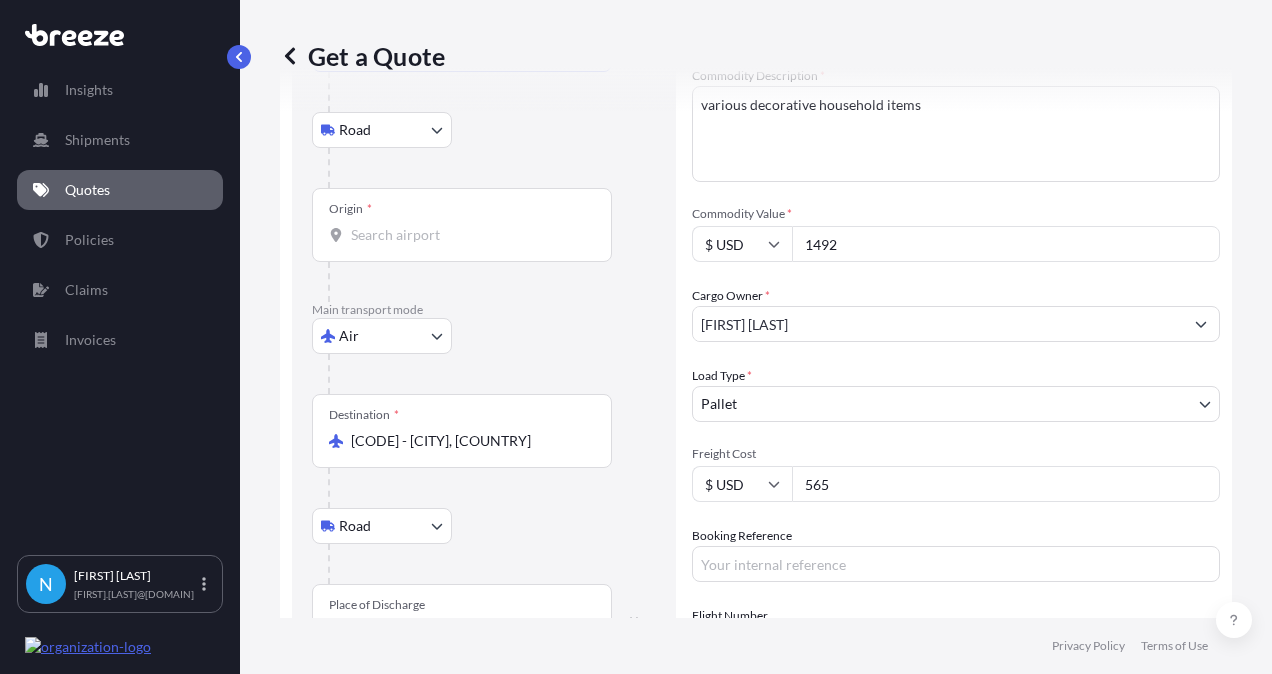 scroll, scrollTop: 200, scrollLeft: 0, axis: vertical 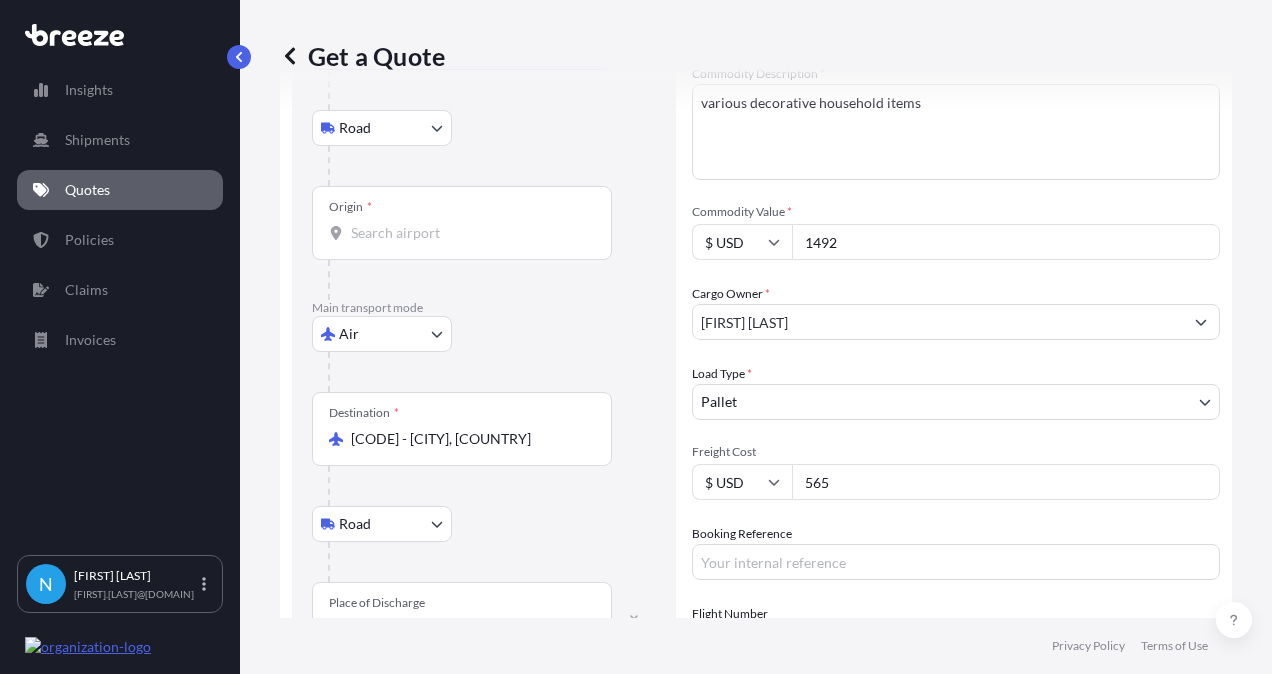 type on "Basildon, [COUNTRY]" 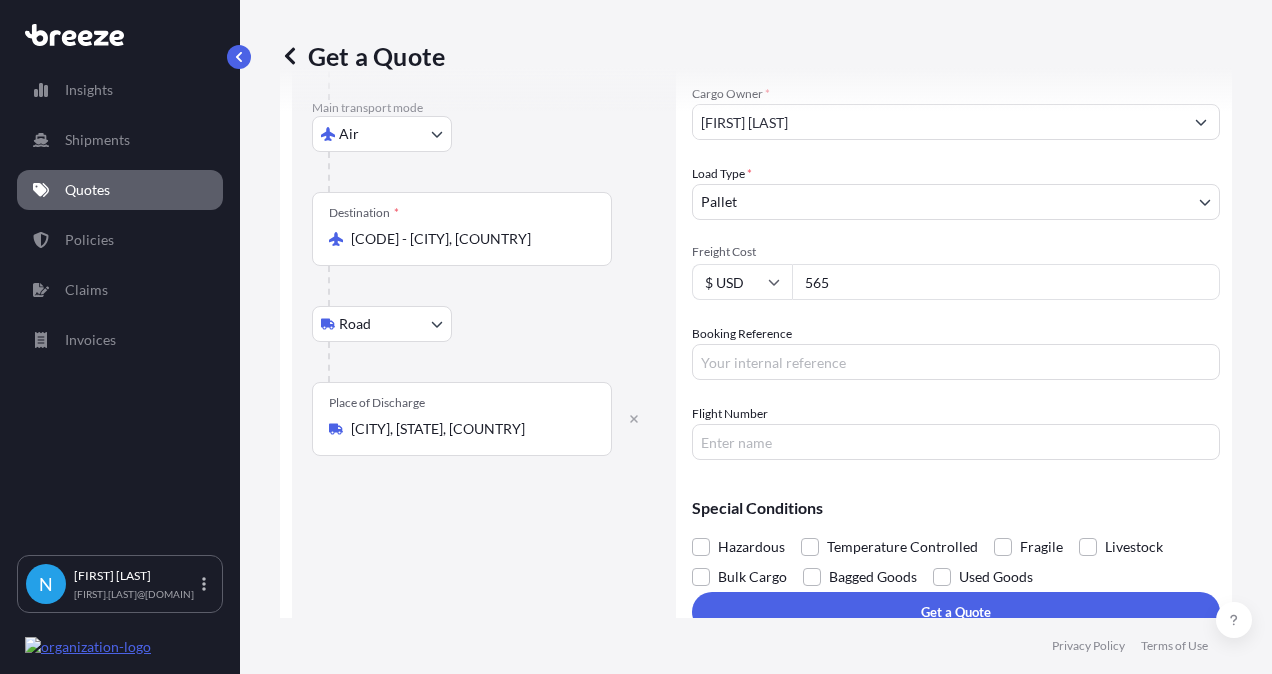 scroll, scrollTop: 426, scrollLeft: 0, axis: vertical 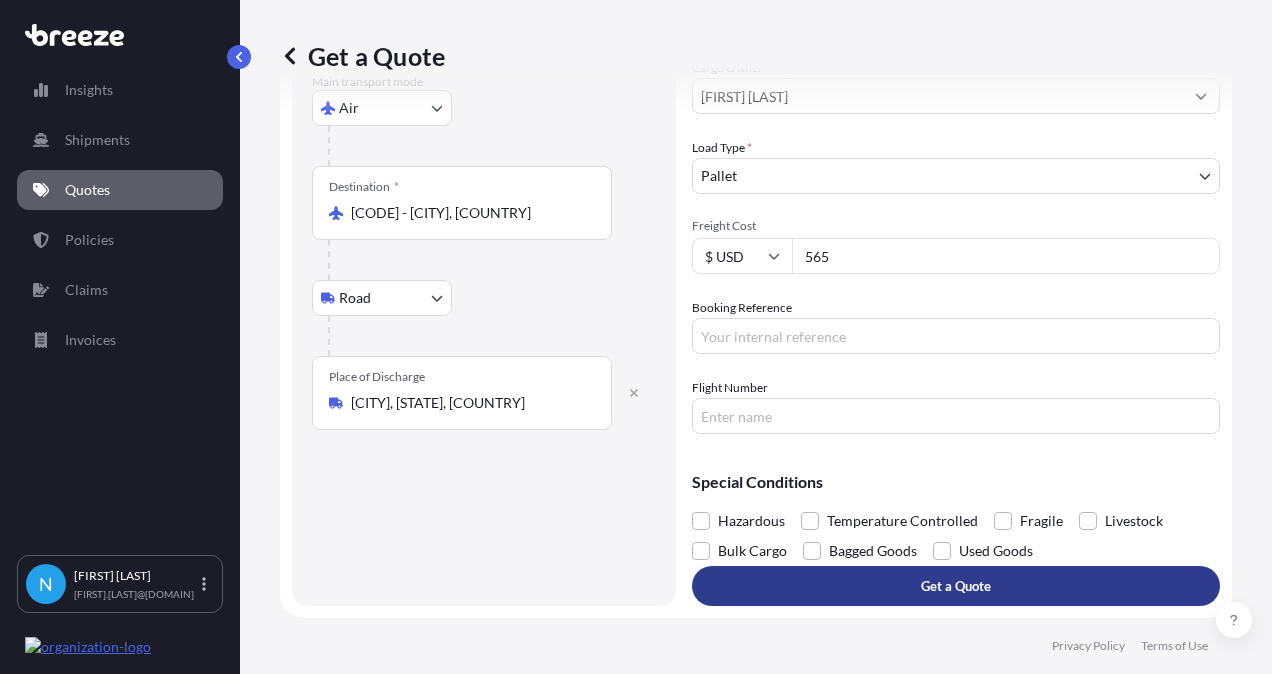 type on "[CODE] - [CITY]/[CITY], [COUNTRY]" 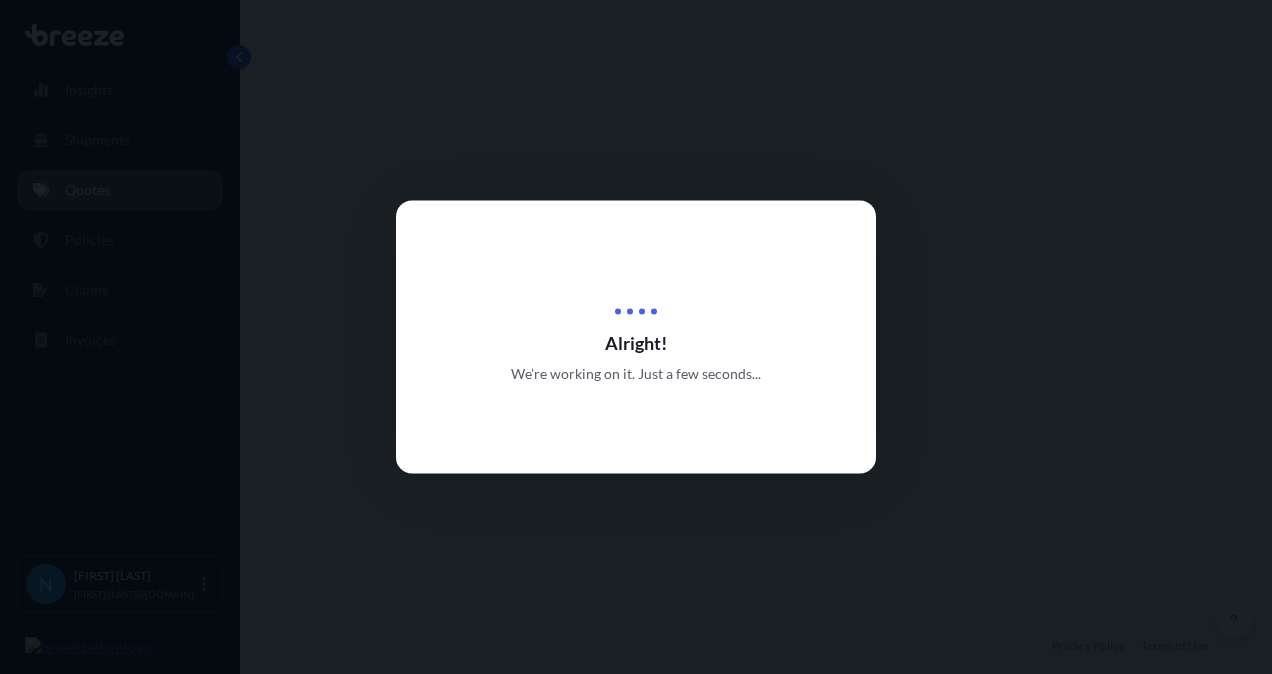 scroll, scrollTop: 0, scrollLeft: 0, axis: both 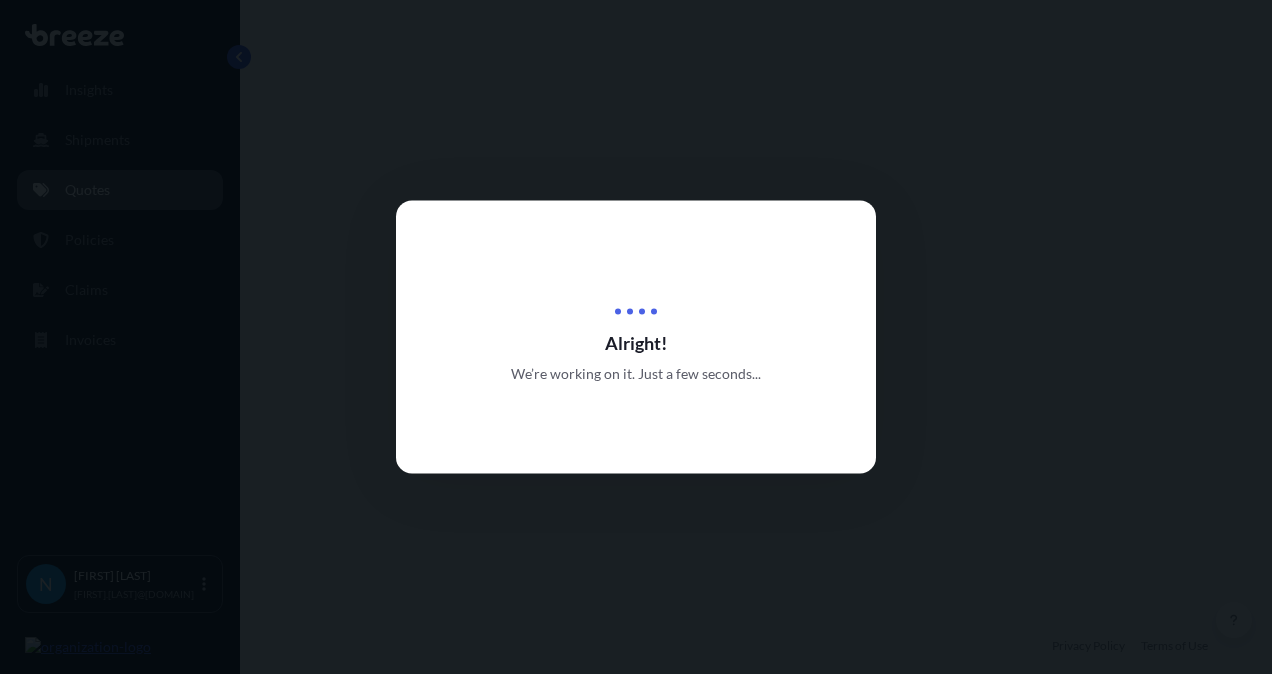select on "Road" 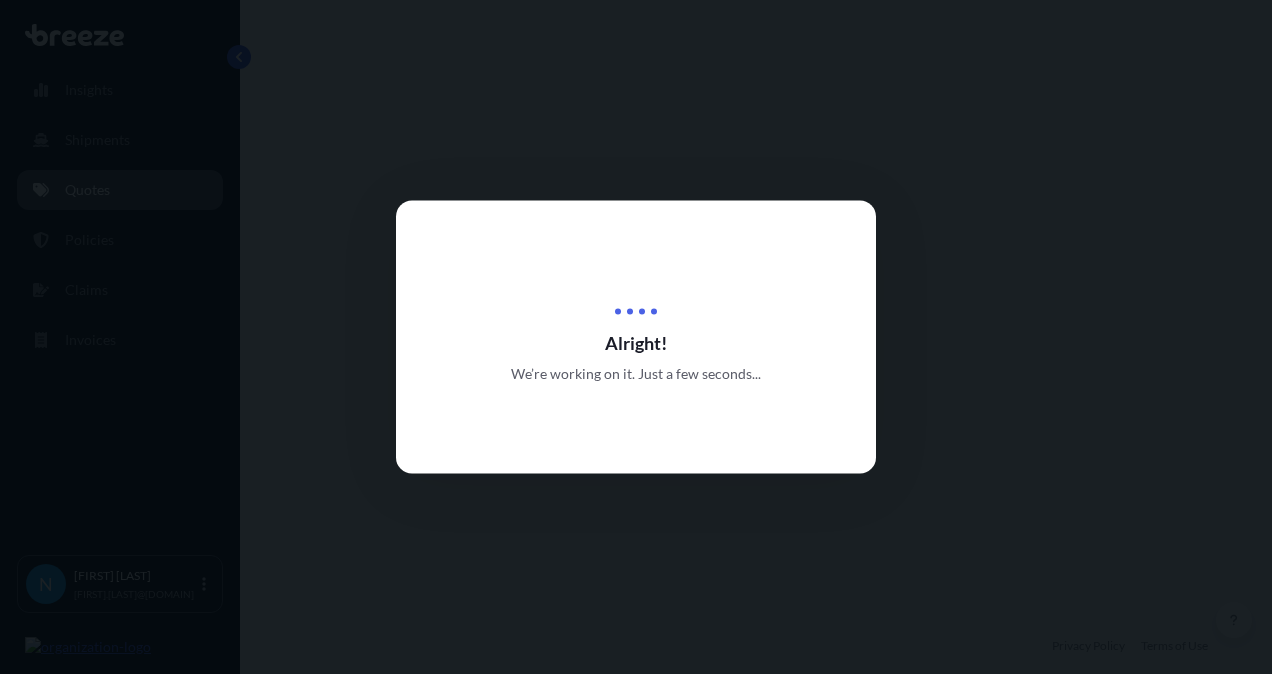 select on "Air" 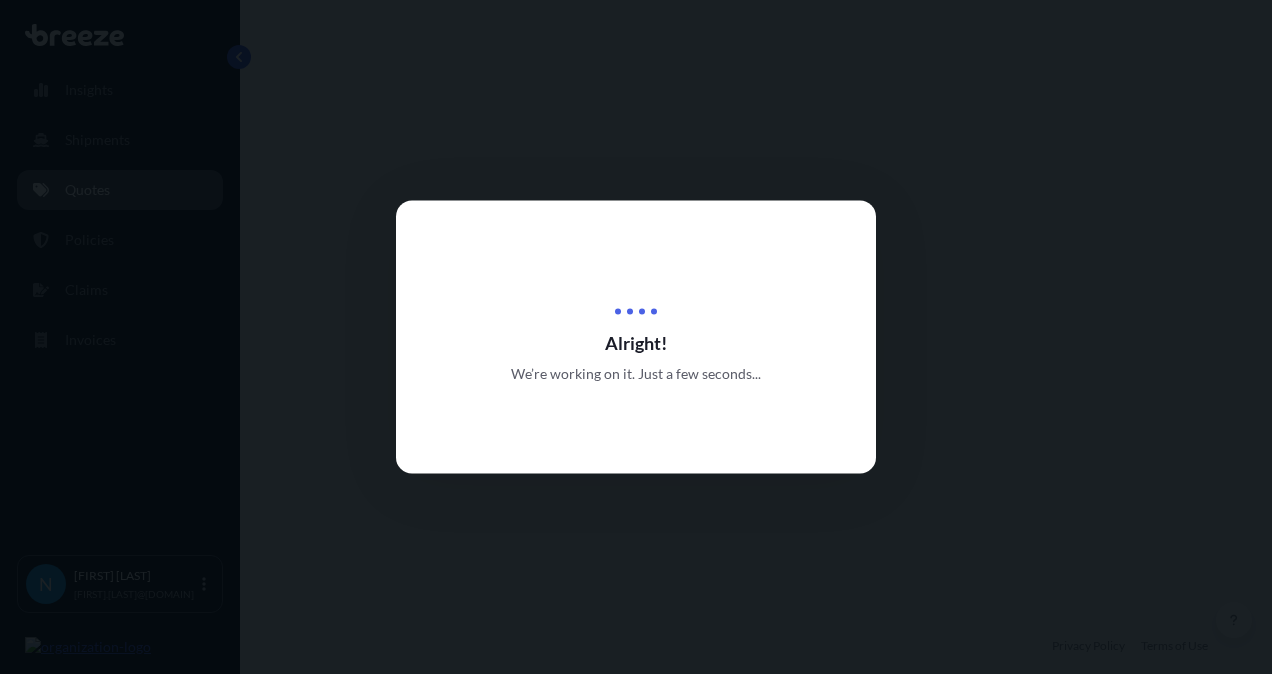select on "1" 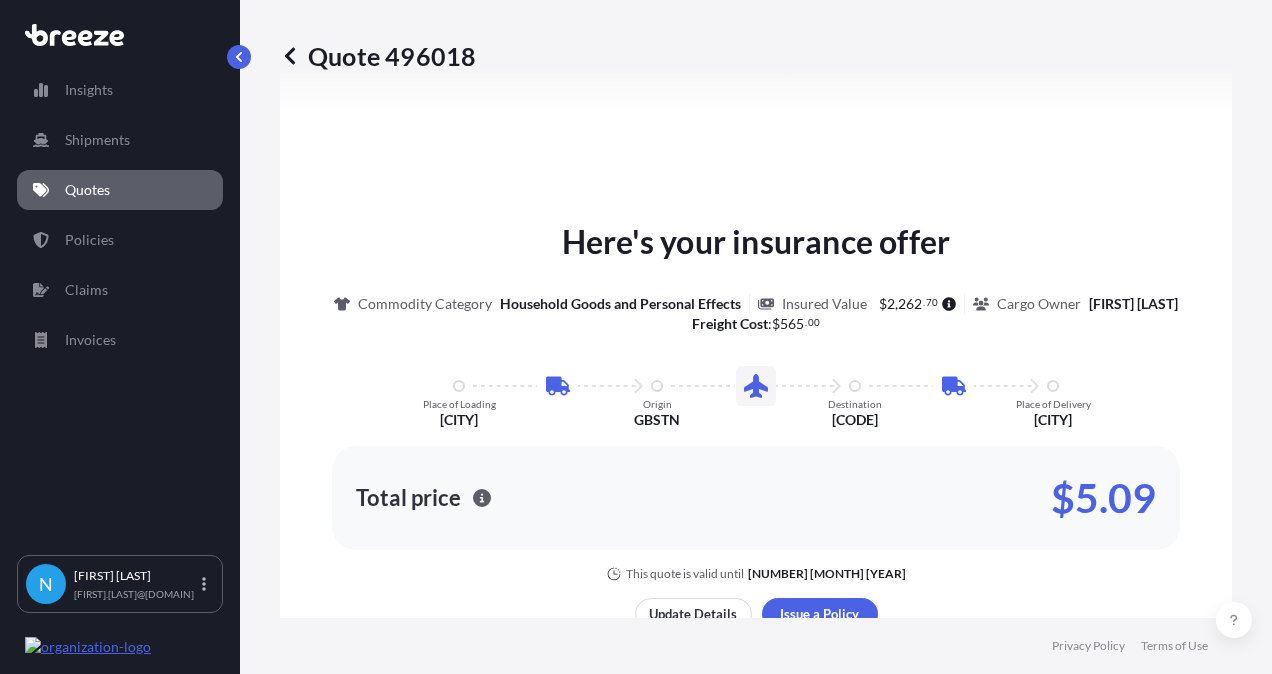 scroll, scrollTop: 1364, scrollLeft: 0, axis: vertical 